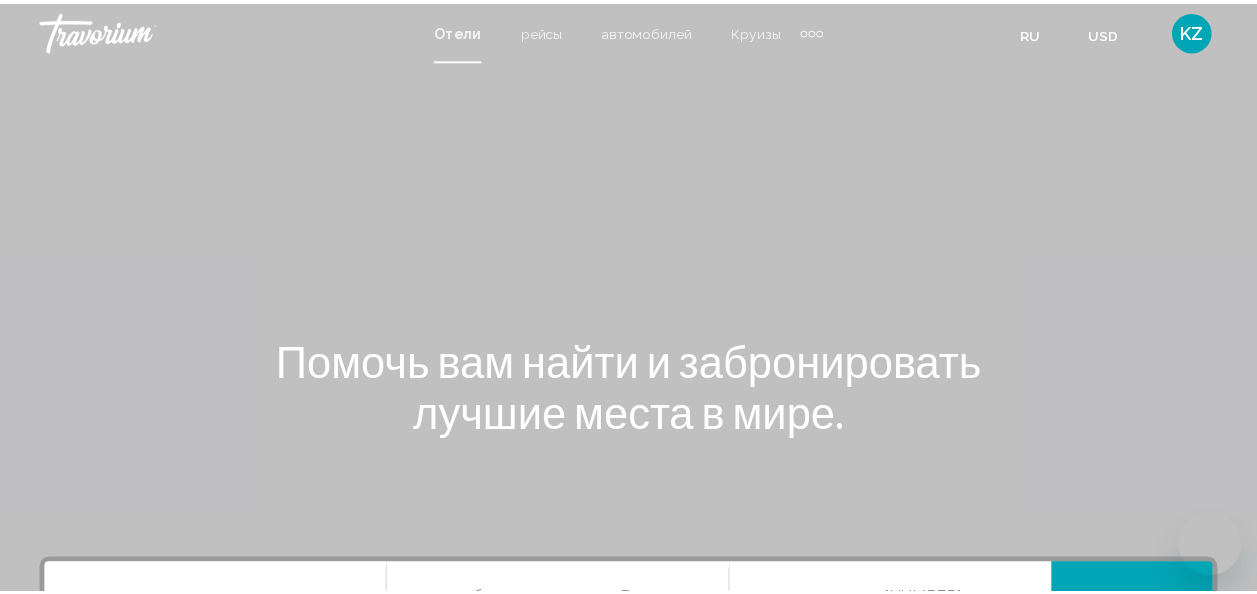 scroll, scrollTop: 0, scrollLeft: 0, axis: both 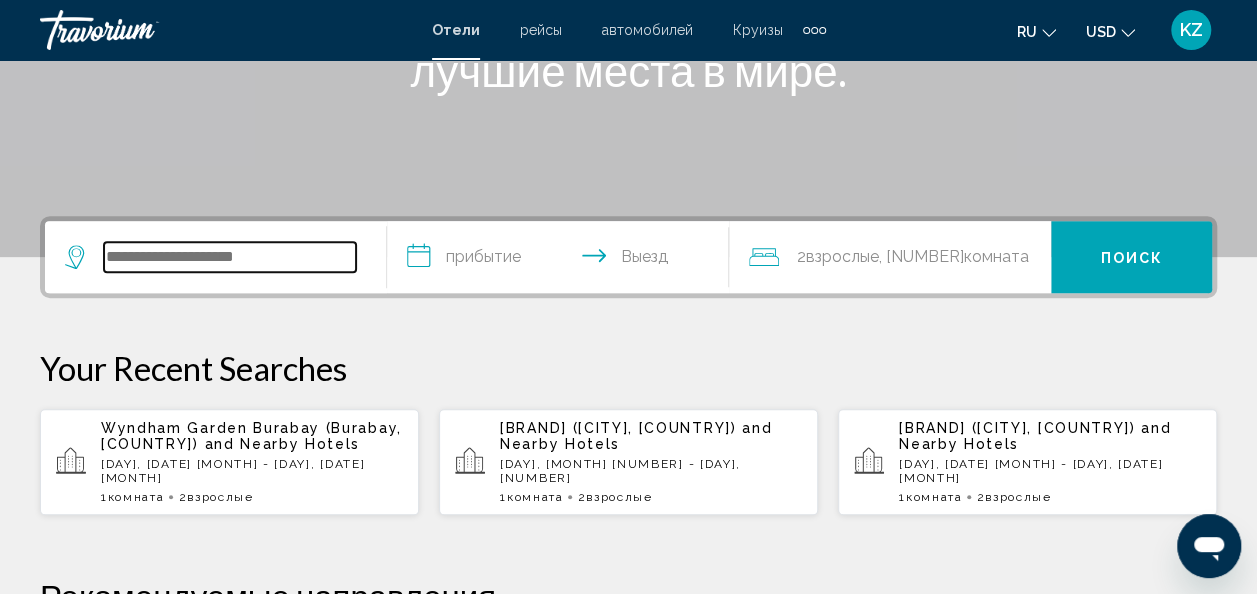 click at bounding box center (230, 257) 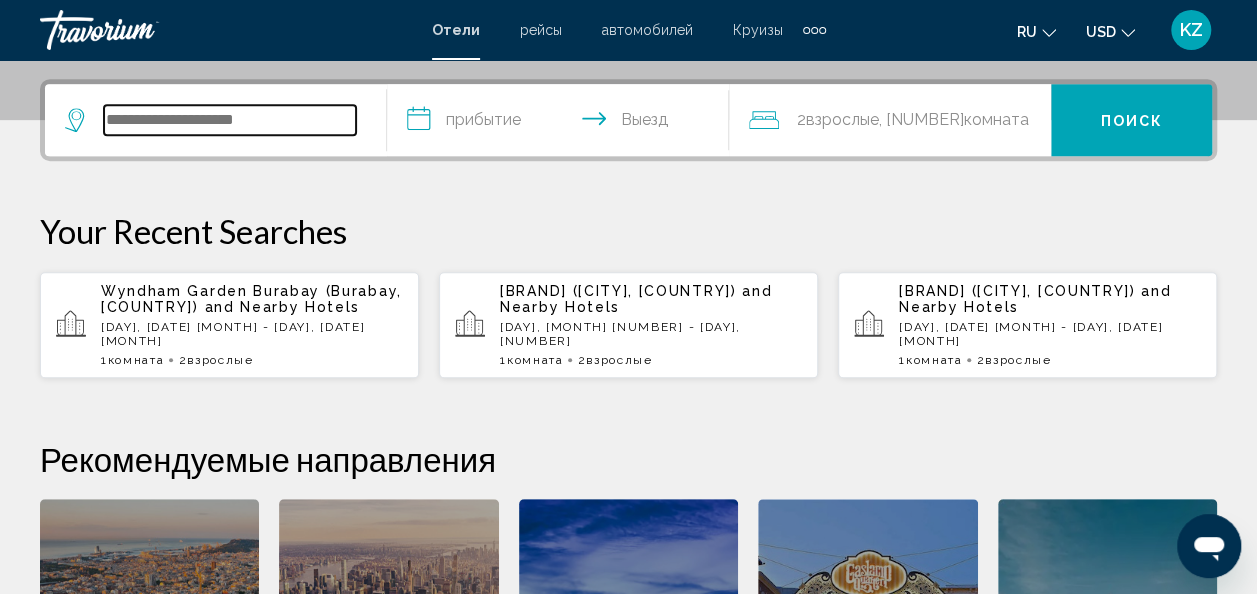 scroll, scrollTop: 494, scrollLeft: 0, axis: vertical 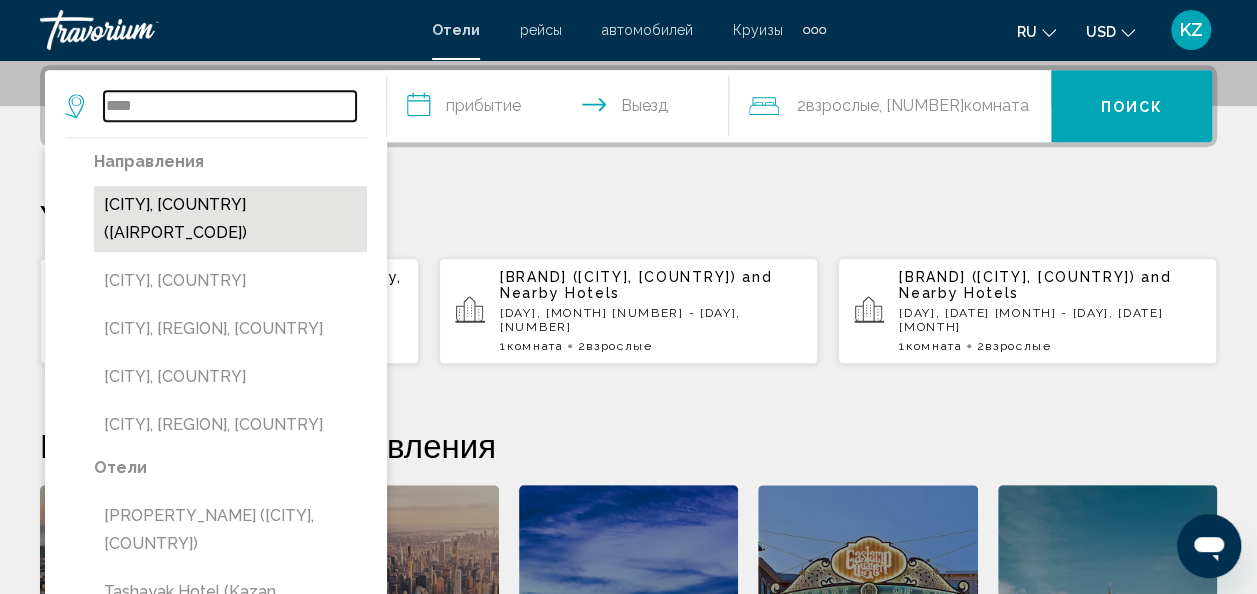 type on "****" 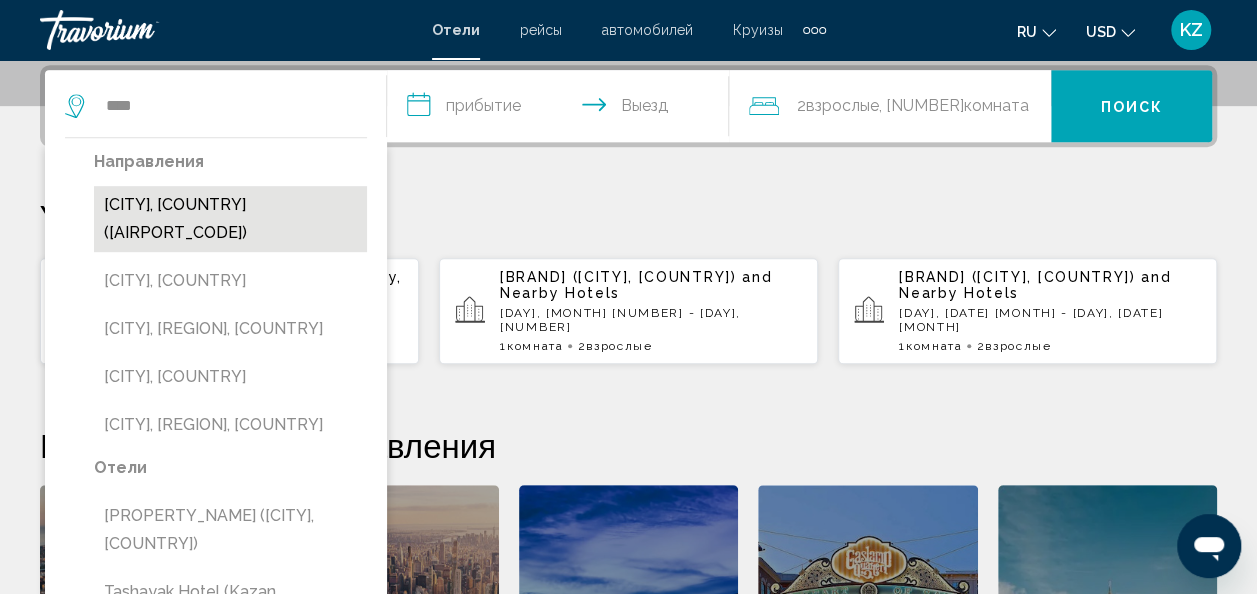 click on "[CITY], [COUNTRY] ([AIRPORT_CODE])" at bounding box center (230, 219) 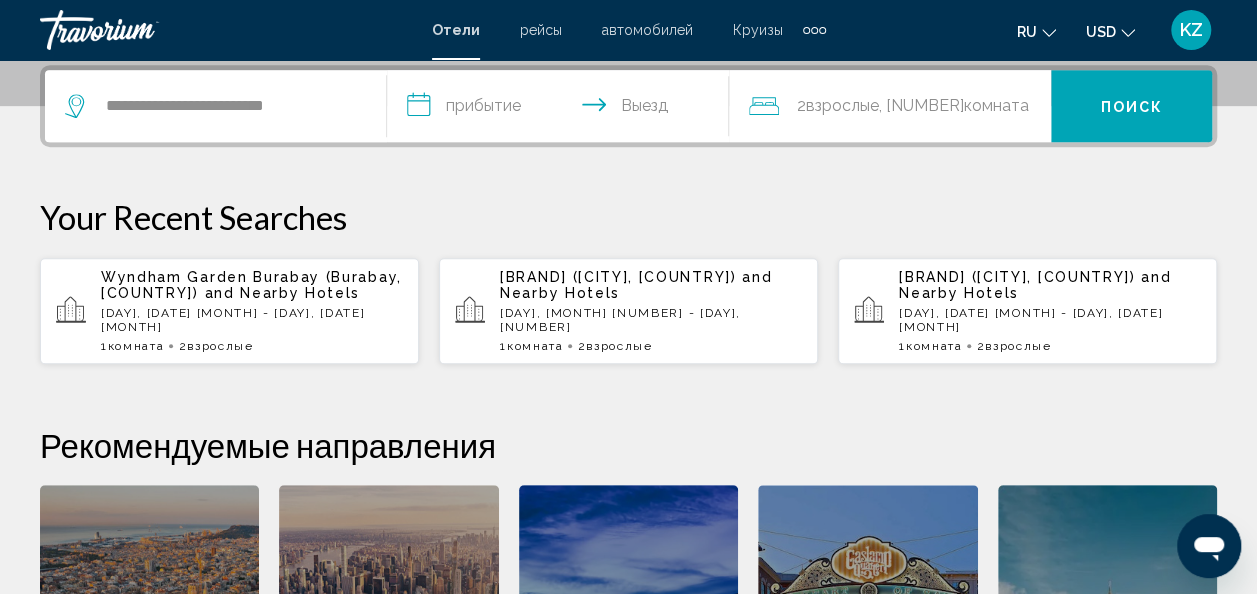 click on "**********" at bounding box center (562, 109) 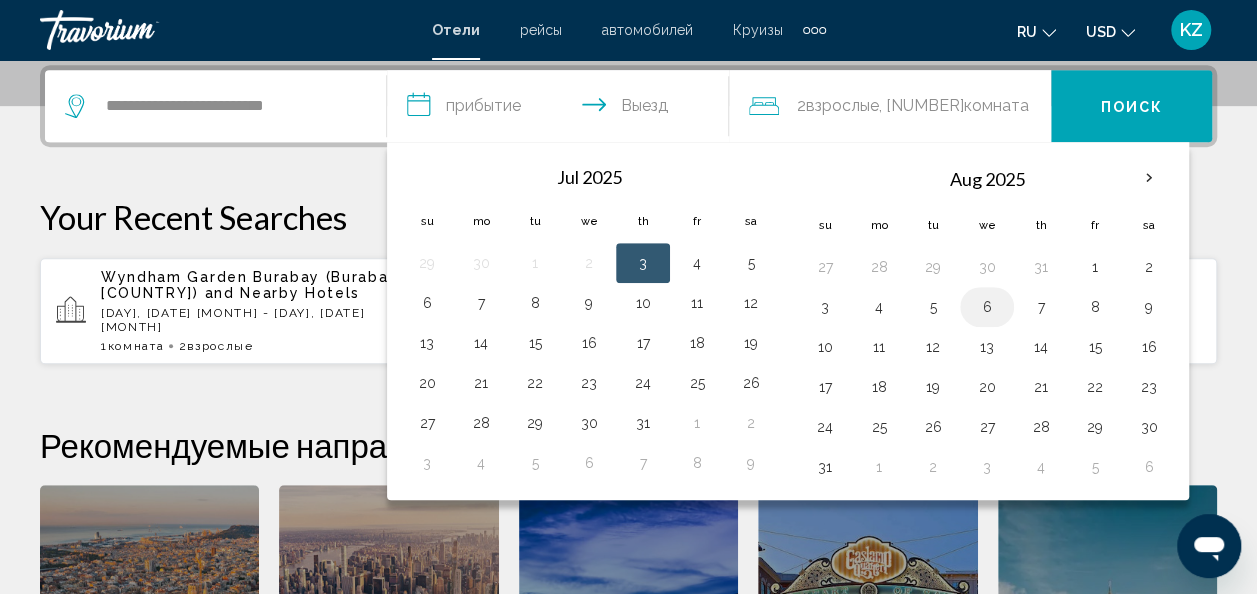 click on "6" at bounding box center (987, 307) 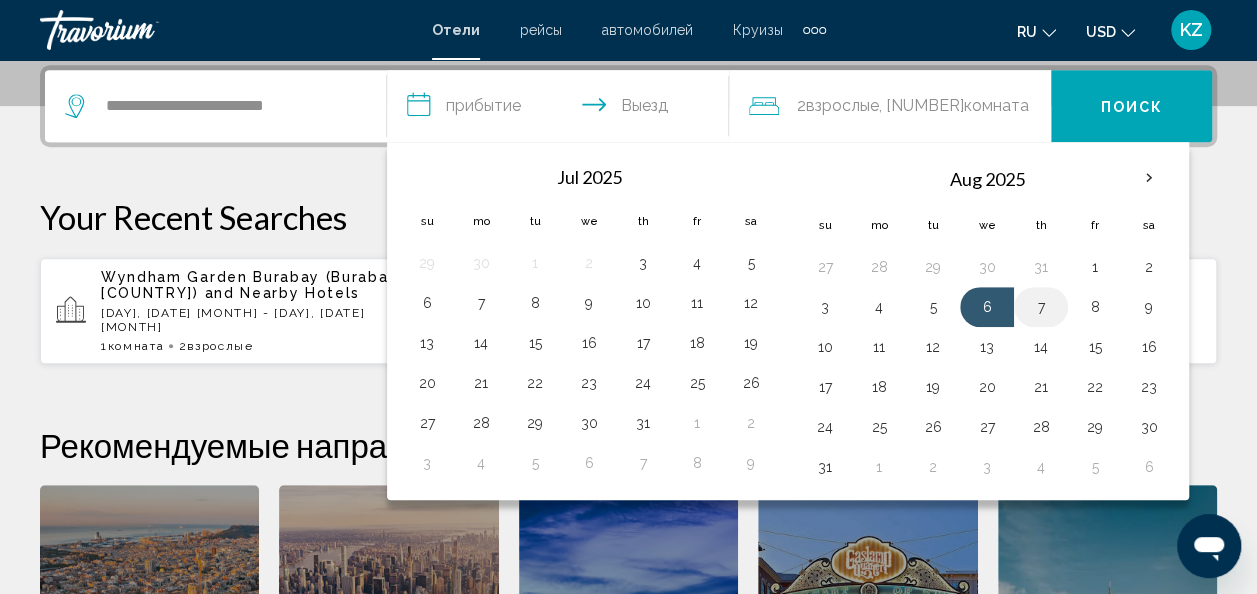 click on "7" at bounding box center (1041, 307) 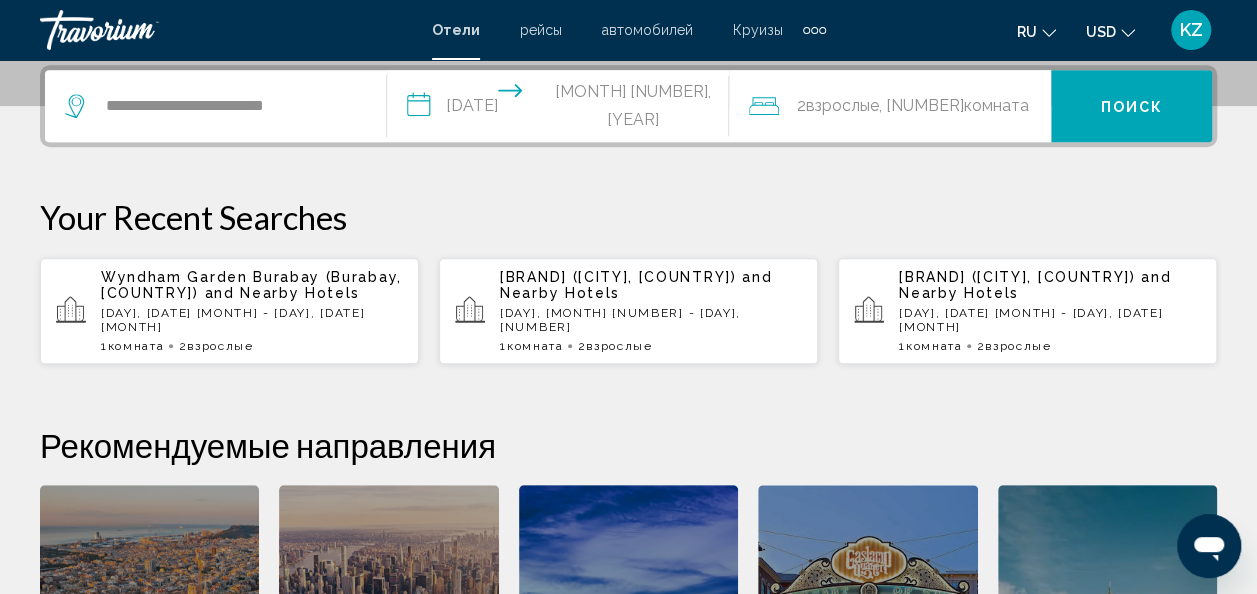 click on ", 1  Комната номера" at bounding box center [954, 106] 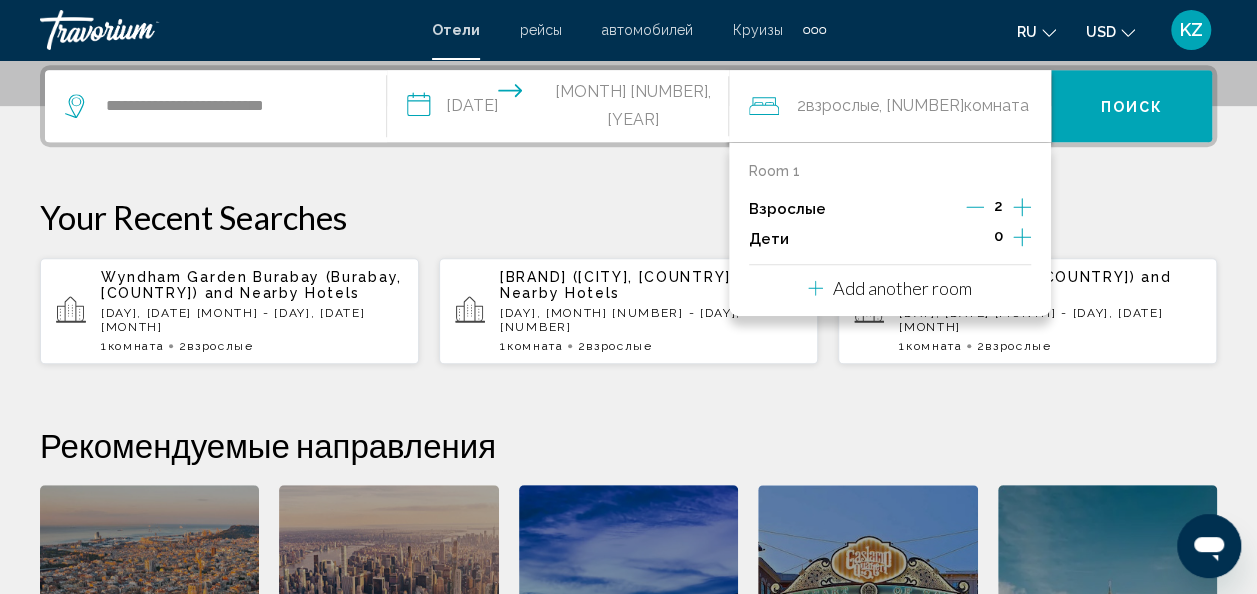 click at bounding box center [1022, 207] 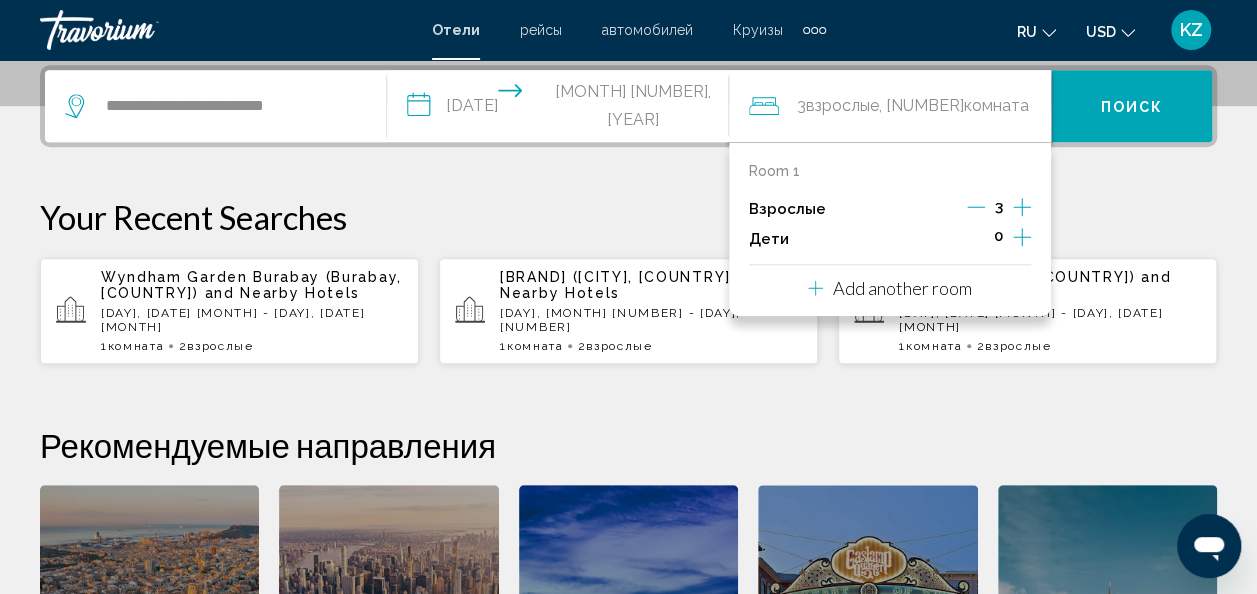 click at bounding box center [1022, 237] 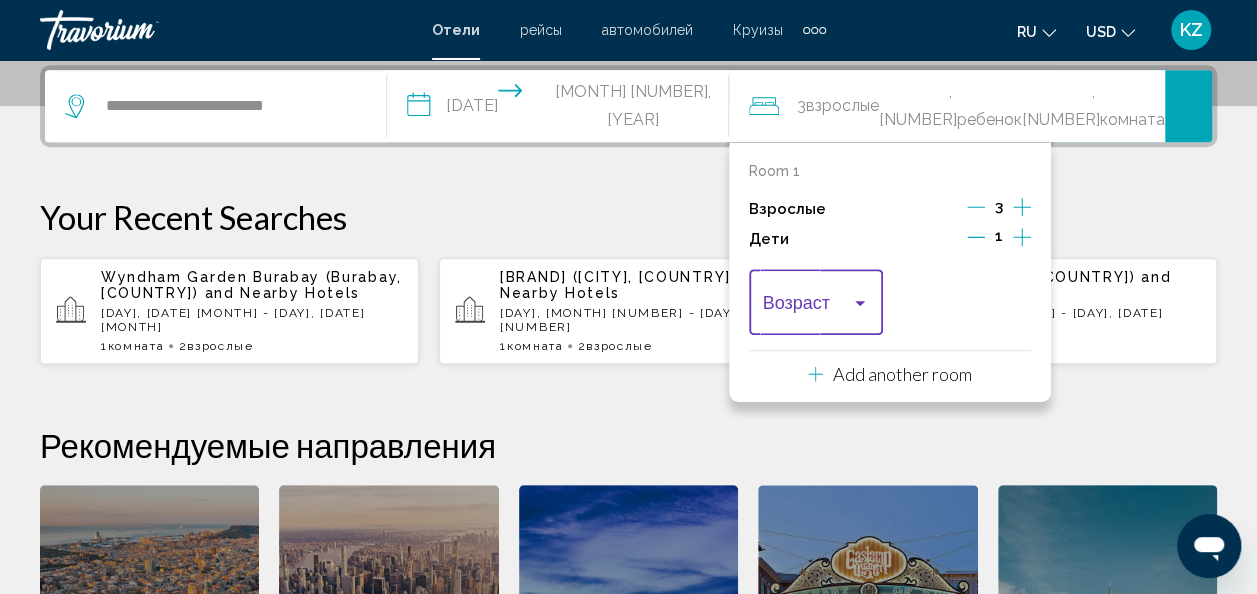 click at bounding box center [816, 307] 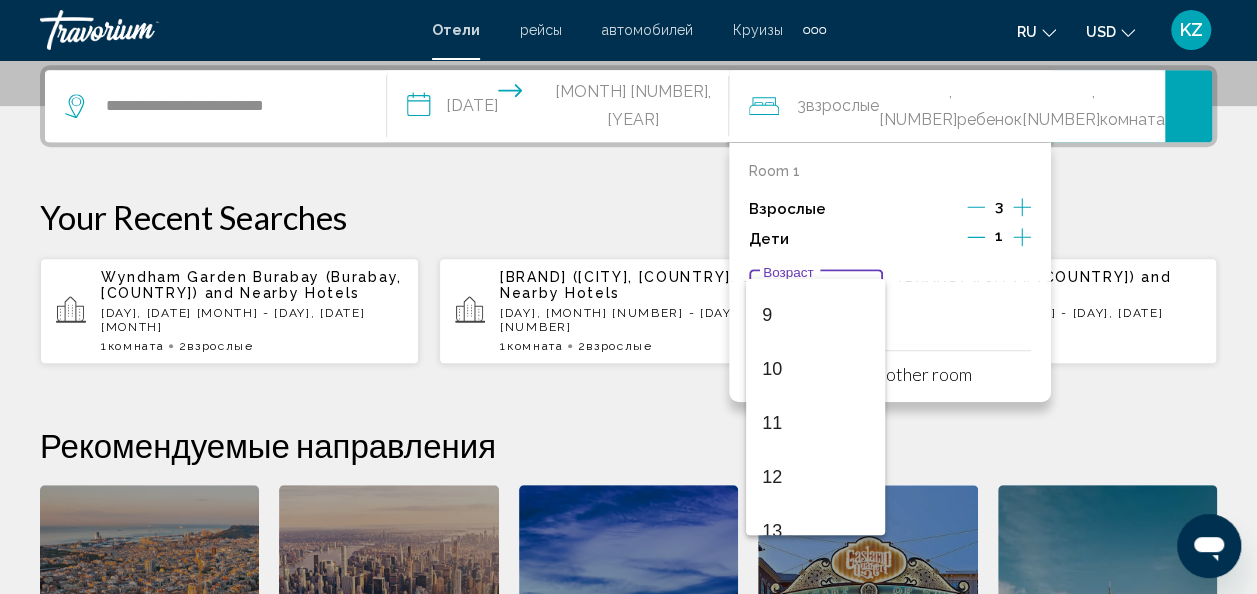 scroll, scrollTop: 478, scrollLeft: 0, axis: vertical 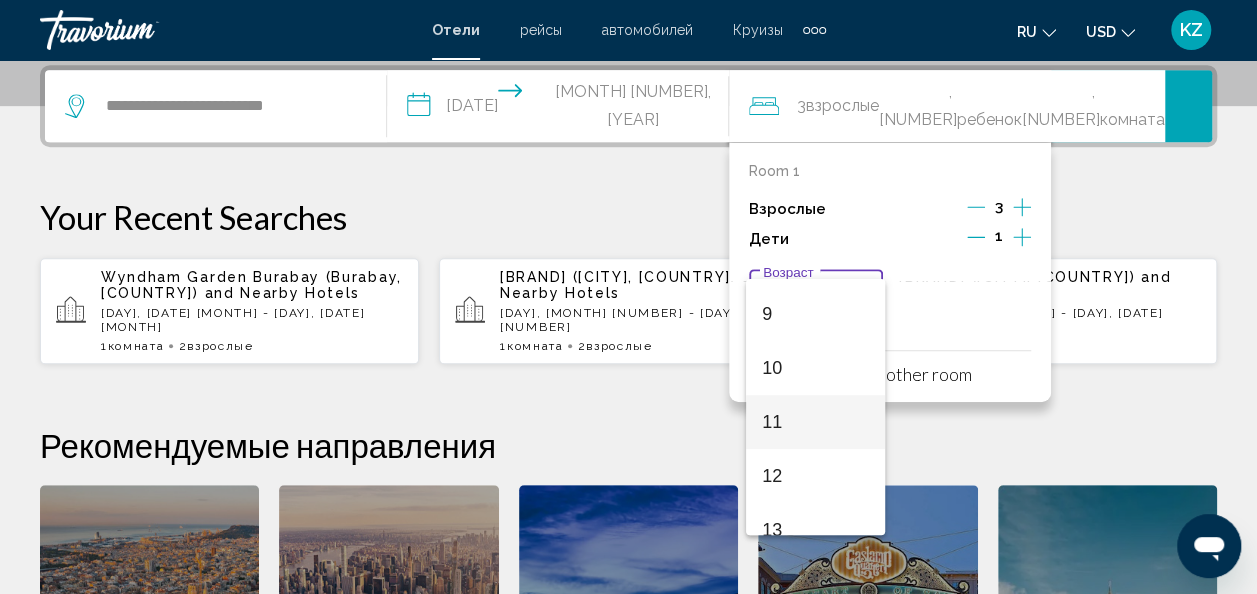 click on "11" at bounding box center (815, 422) 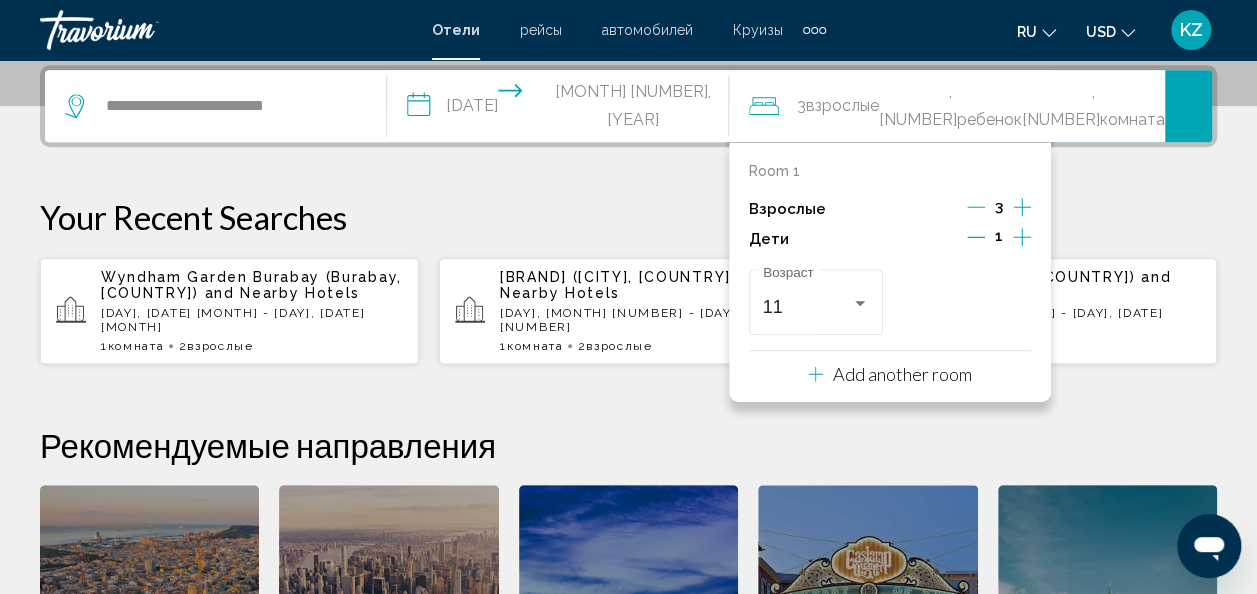 click on "Your Recent Searches" at bounding box center (628, 217) 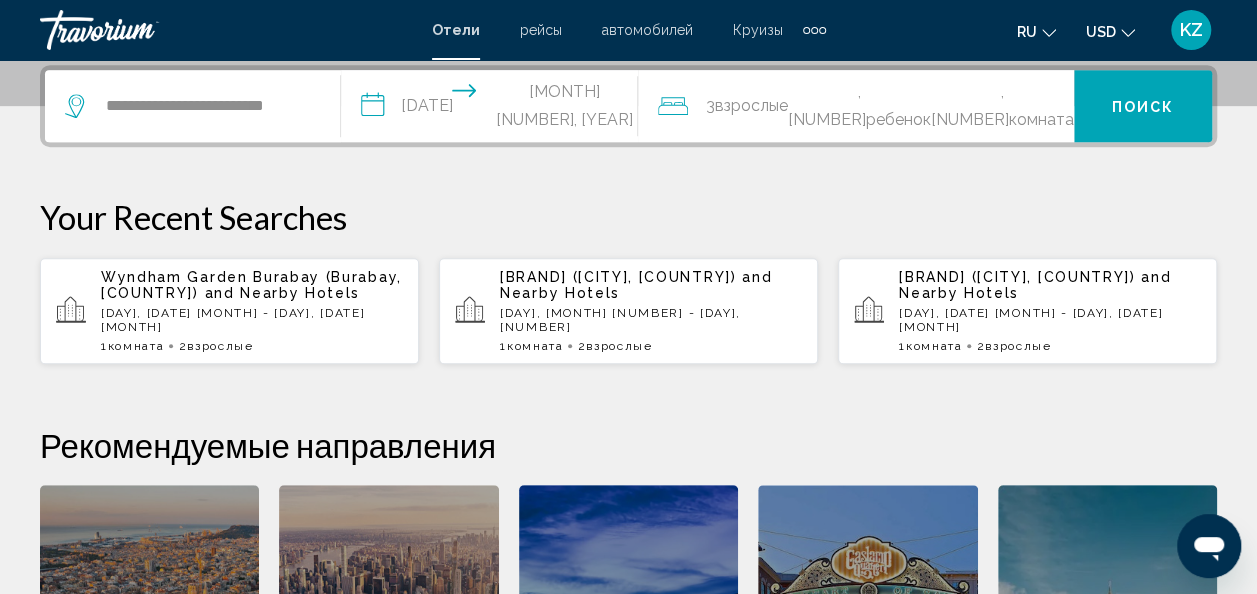 click on "Комната" at bounding box center (898, 119) 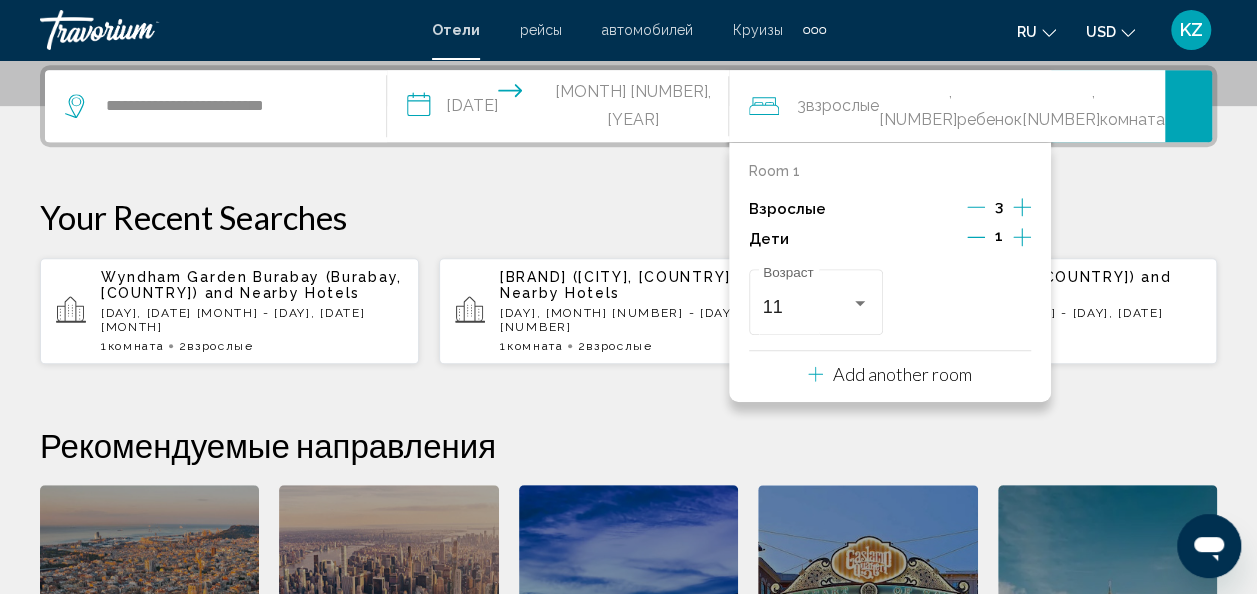 click on "Your Recent Searches" at bounding box center (628, 217) 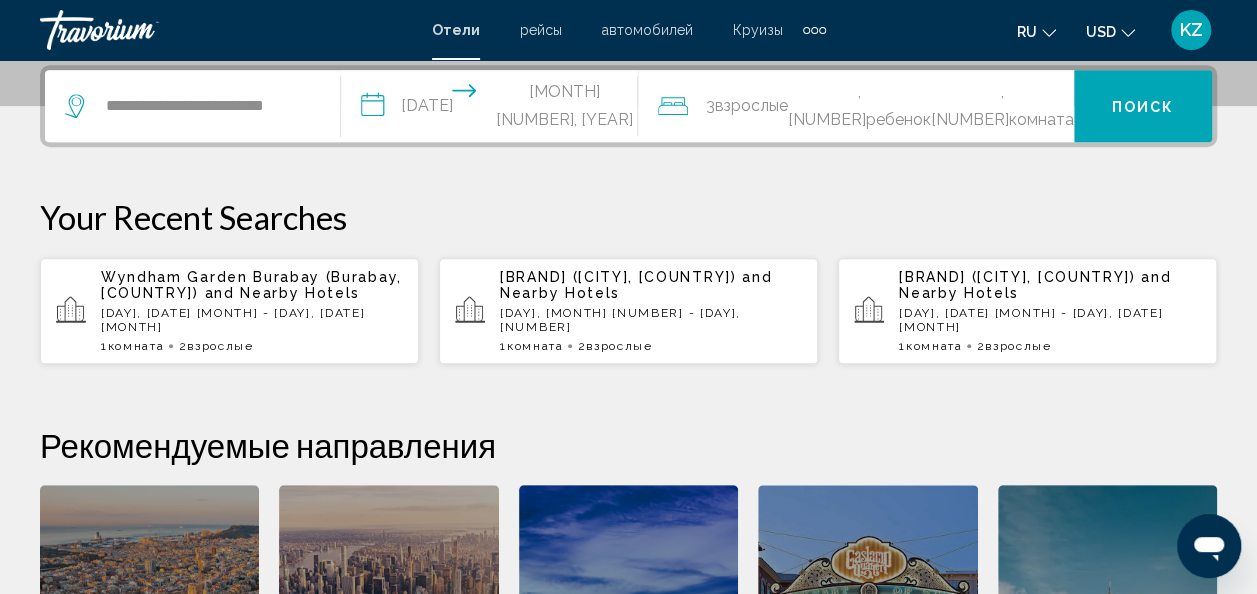 click on "Поиск" at bounding box center (1143, 107) 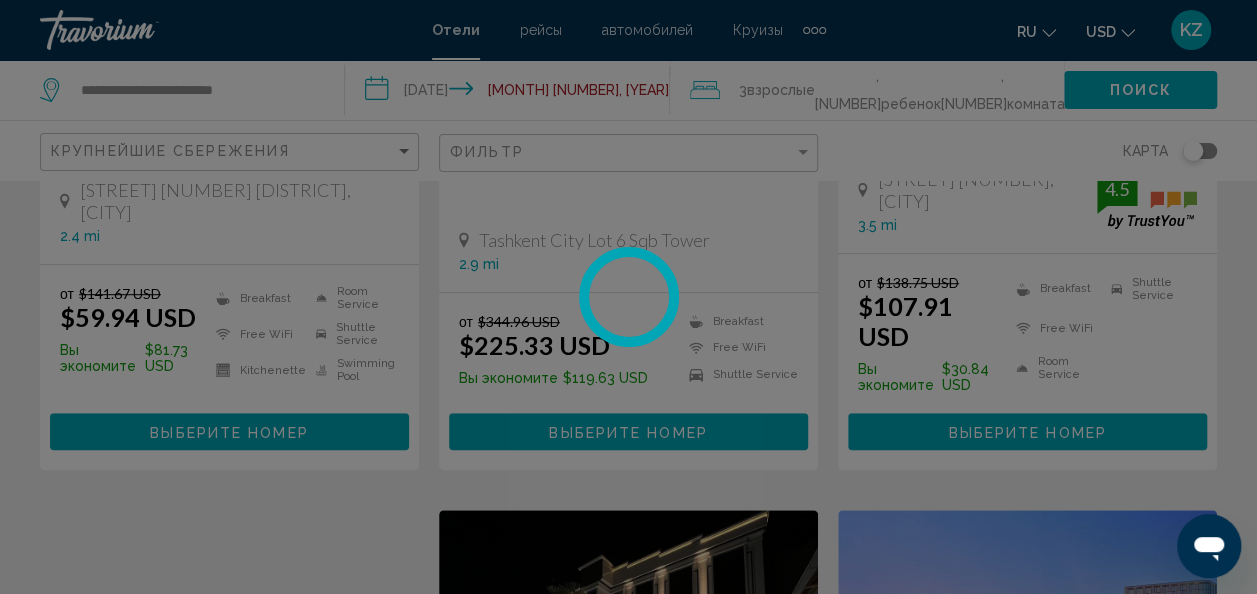 scroll, scrollTop: 0, scrollLeft: 0, axis: both 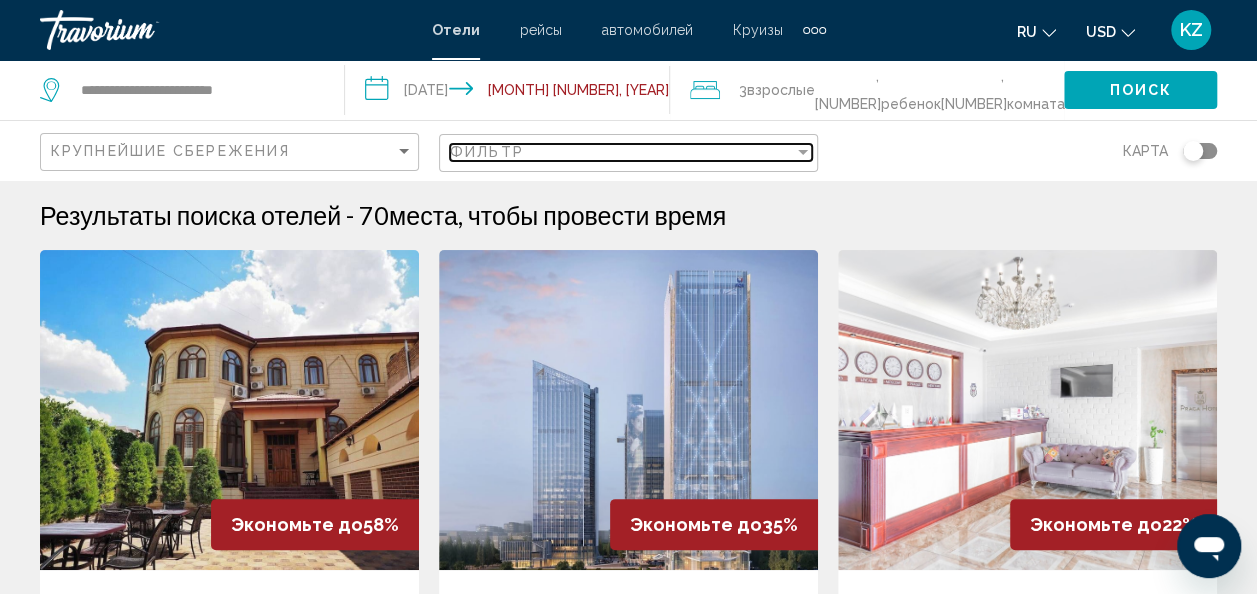 click on "Фильтр" at bounding box center [622, 152] 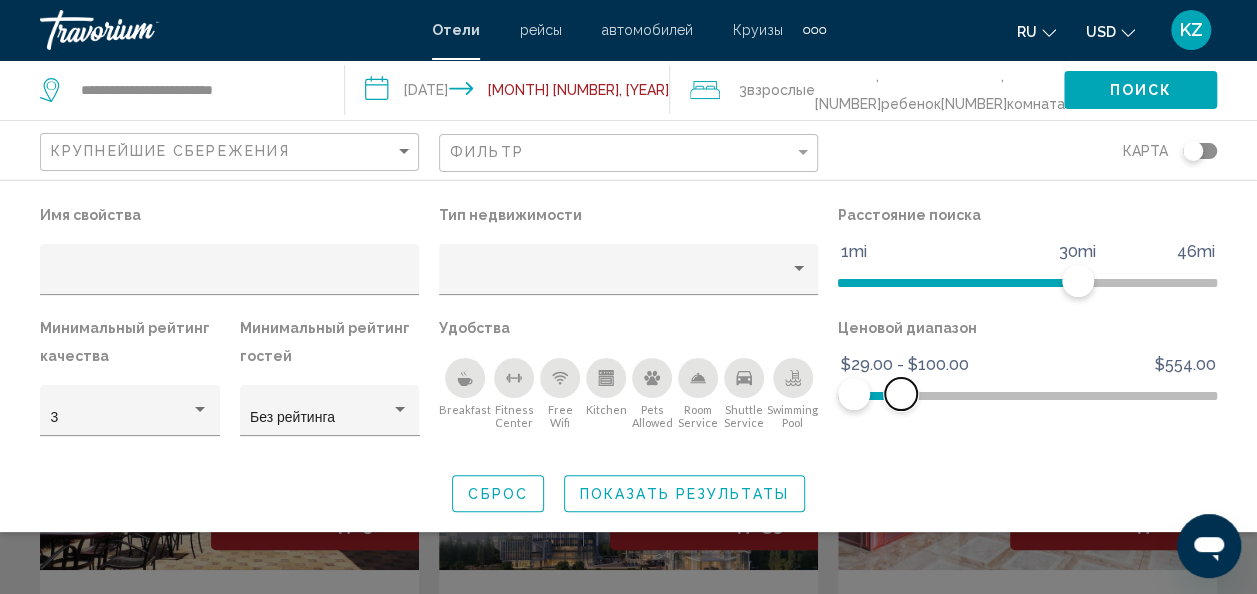 drag, startPoint x: 1199, startPoint y: 396, endPoint x: 901, endPoint y: 392, distance: 298.02686 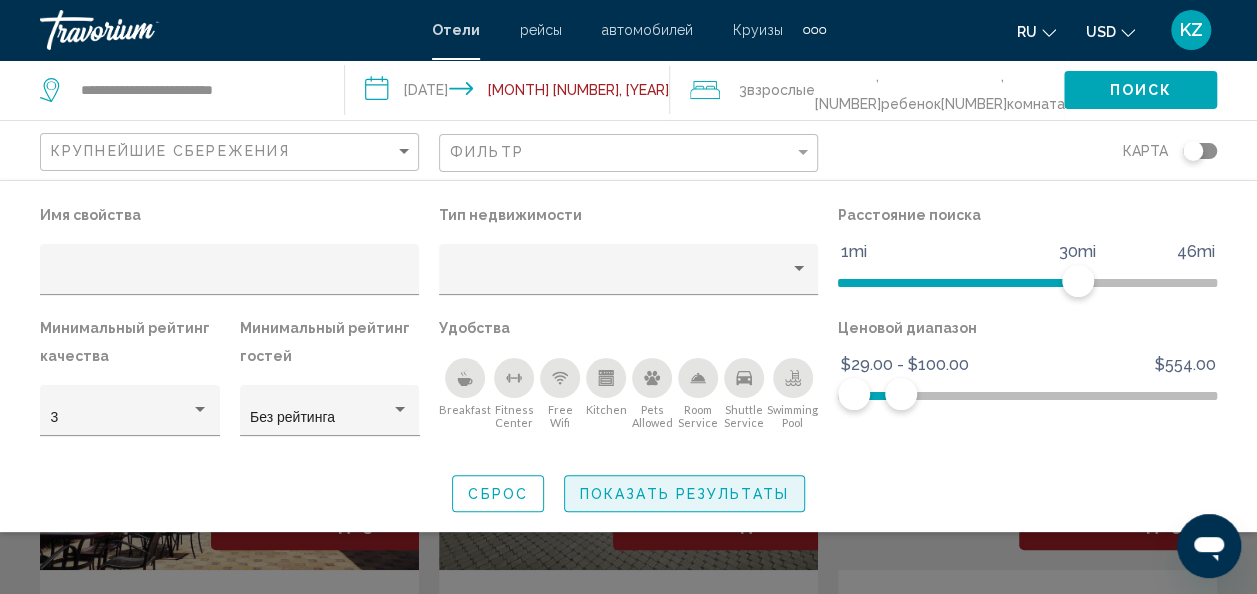 click on "Показать результаты" at bounding box center [684, 494] 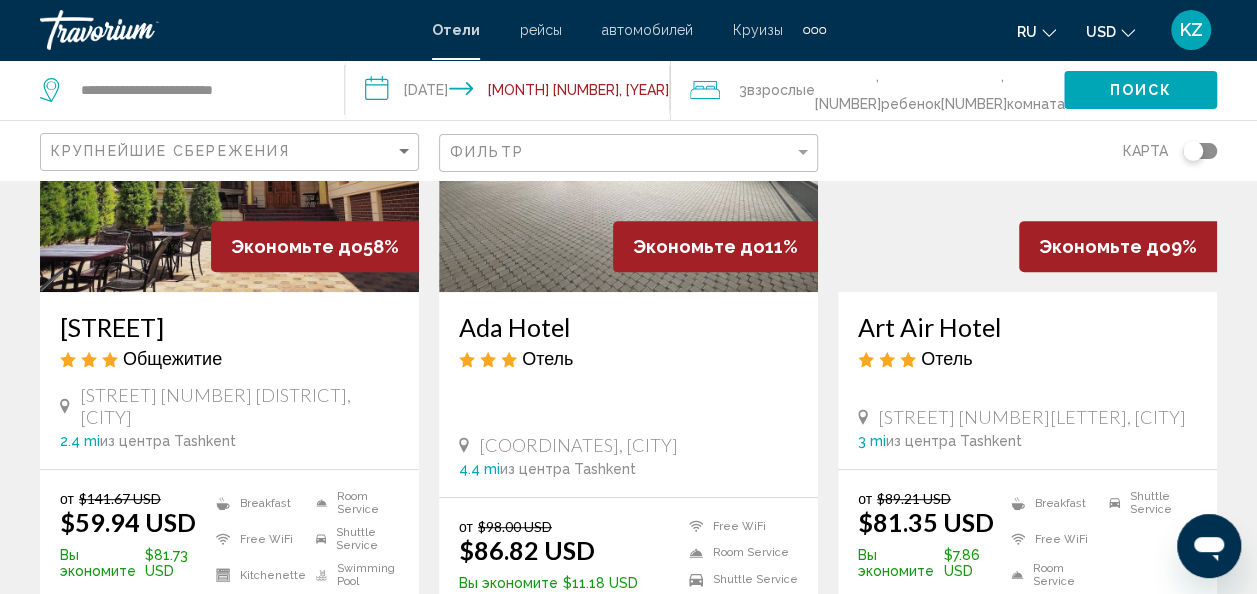 scroll, scrollTop: 278, scrollLeft: 0, axis: vertical 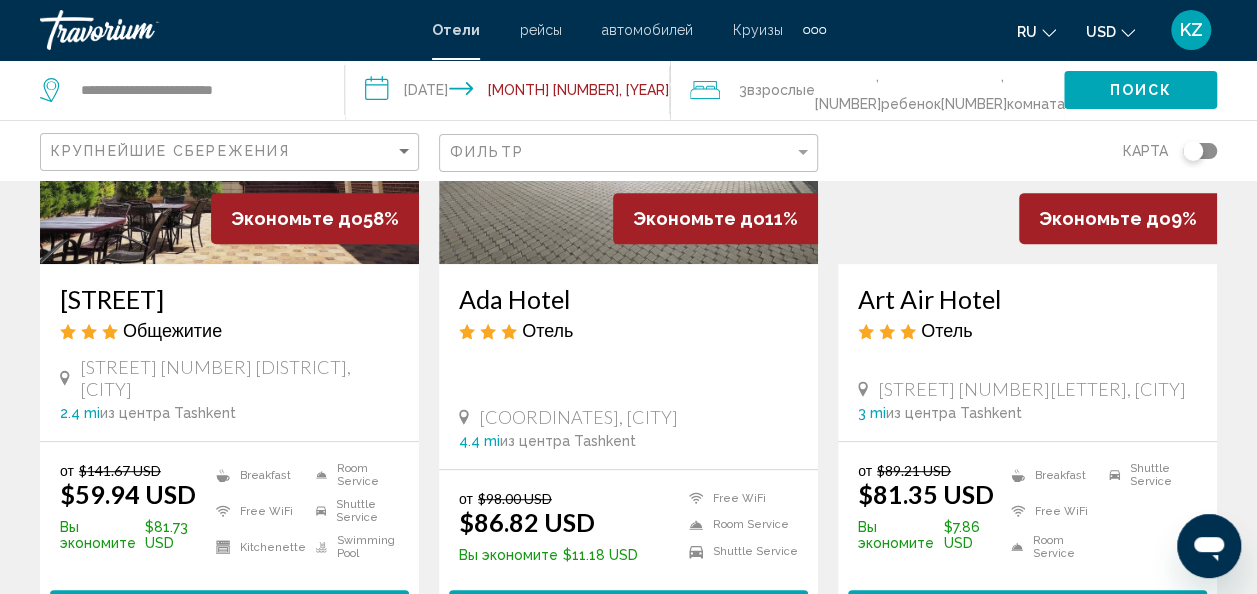 click on "Al Arda Avenue
Общежитие
59 Katta Mirabad Str. Yakkasaray District, Tashkent 2.4 mi  из центра  Tashkent от отеля" at bounding box center [229, 352] 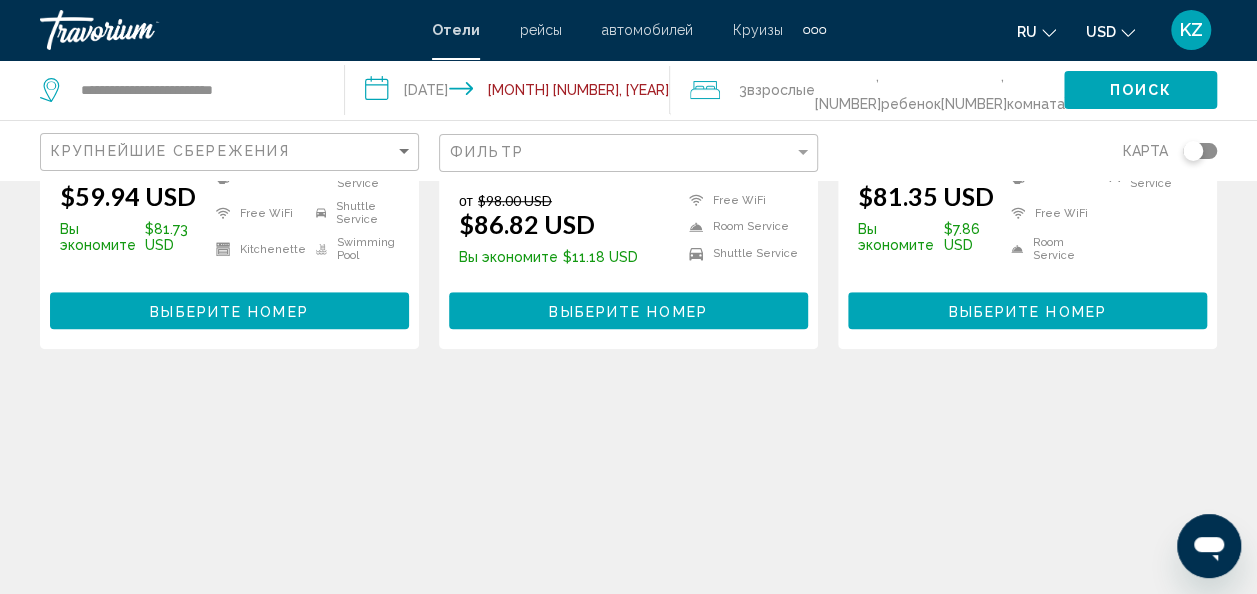 scroll, scrollTop: 606, scrollLeft: 0, axis: vertical 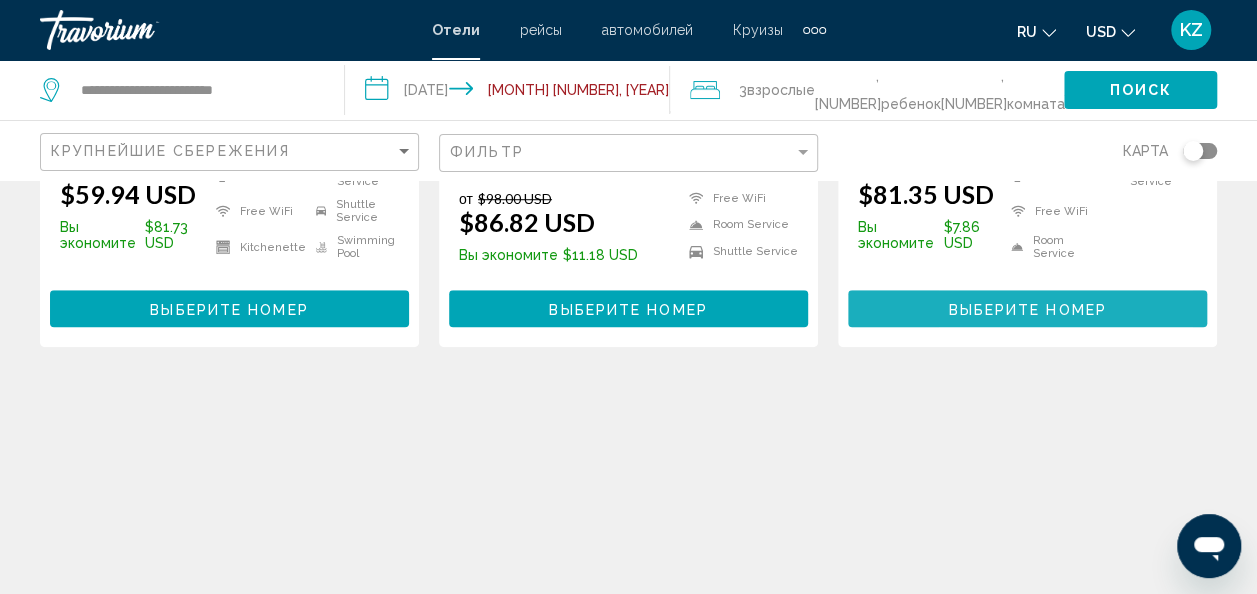 click on "Выберите номер" at bounding box center [1027, 308] 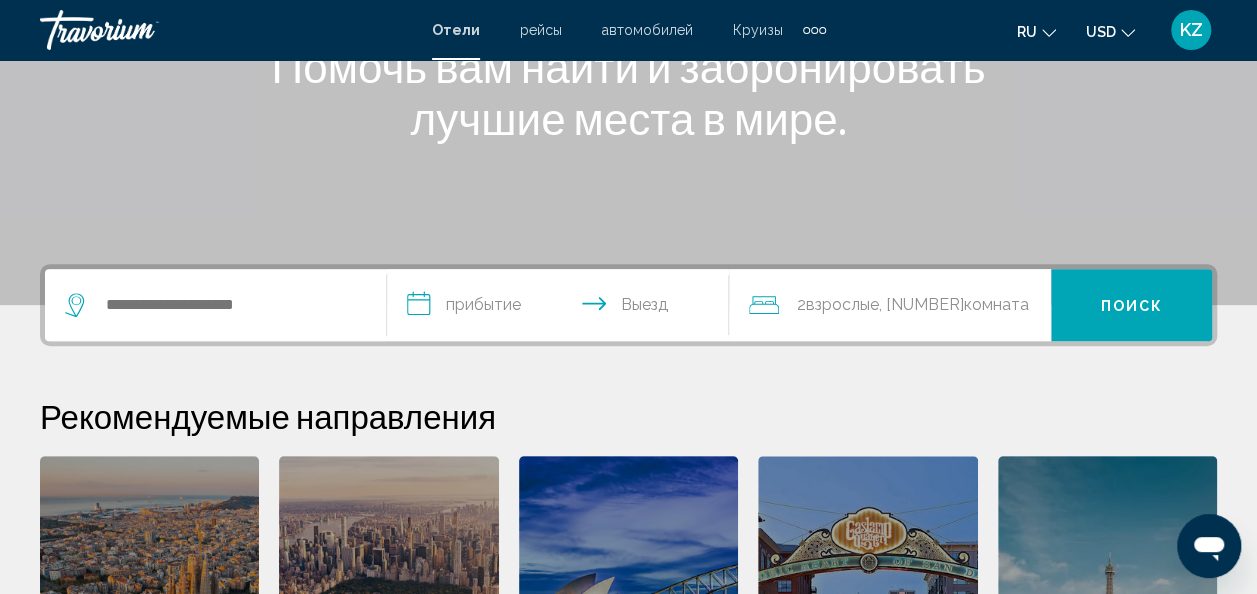 scroll, scrollTop: 296, scrollLeft: 0, axis: vertical 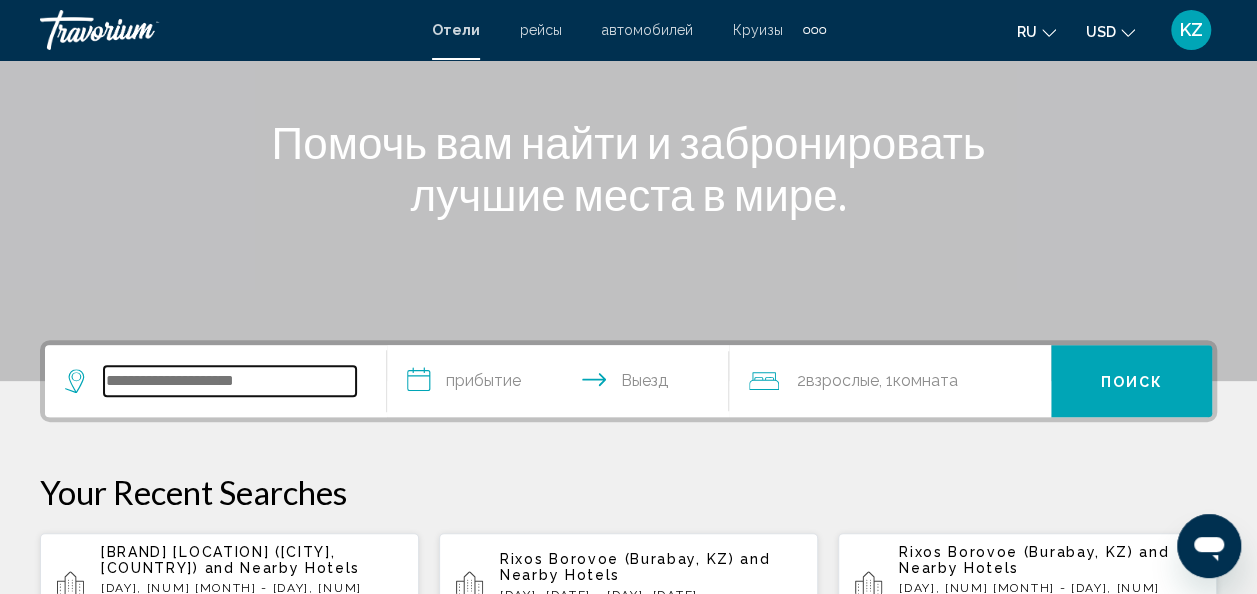 click at bounding box center [230, 381] 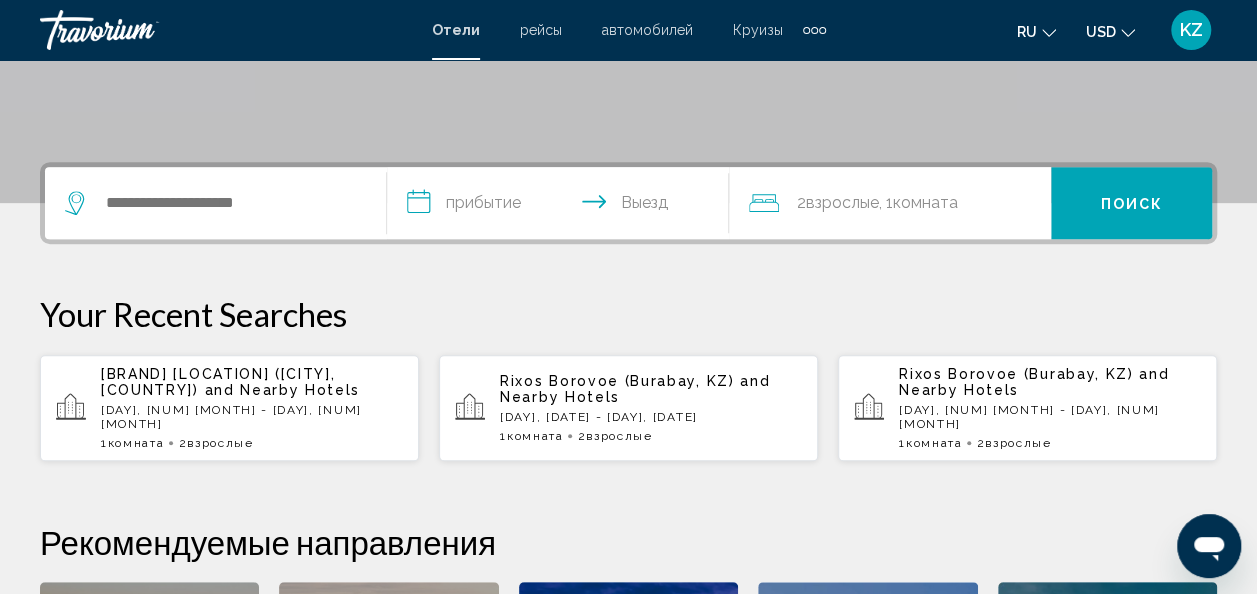 click on "**********" at bounding box center (628, 519) 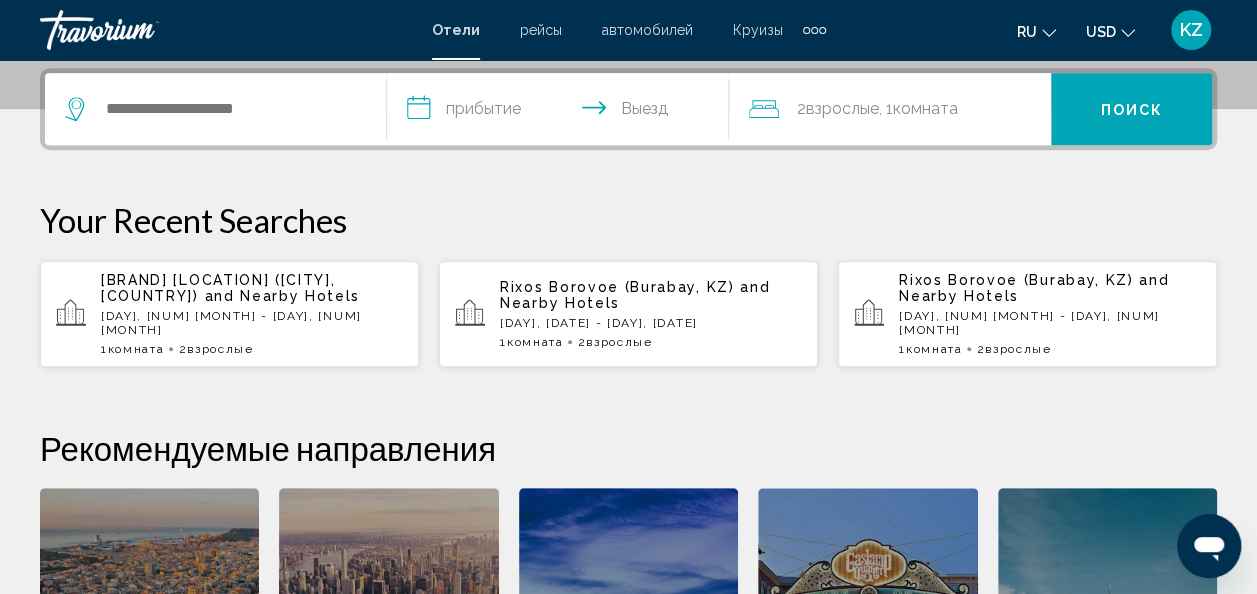 scroll, scrollTop: 494, scrollLeft: 0, axis: vertical 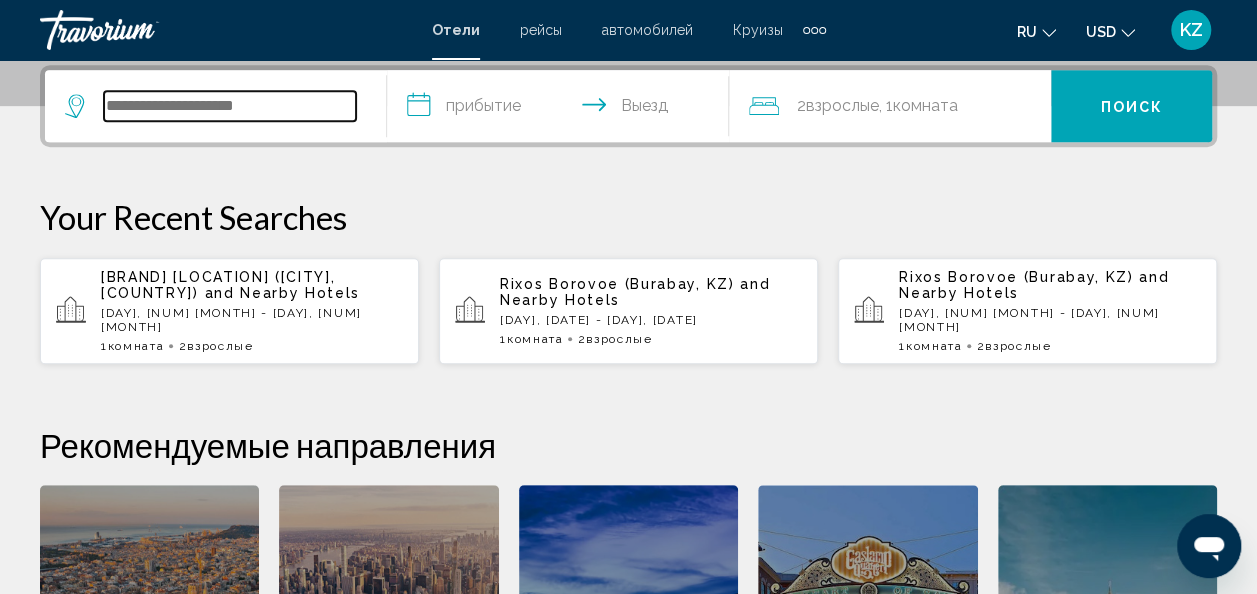click at bounding box center (230, 106) 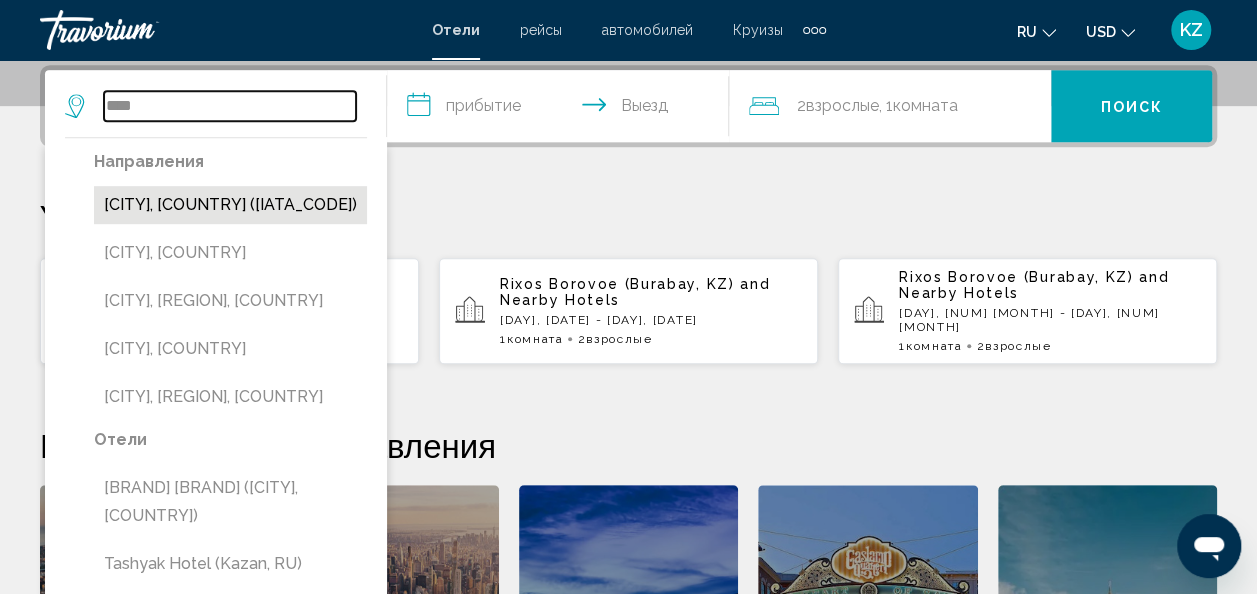 type on "****" 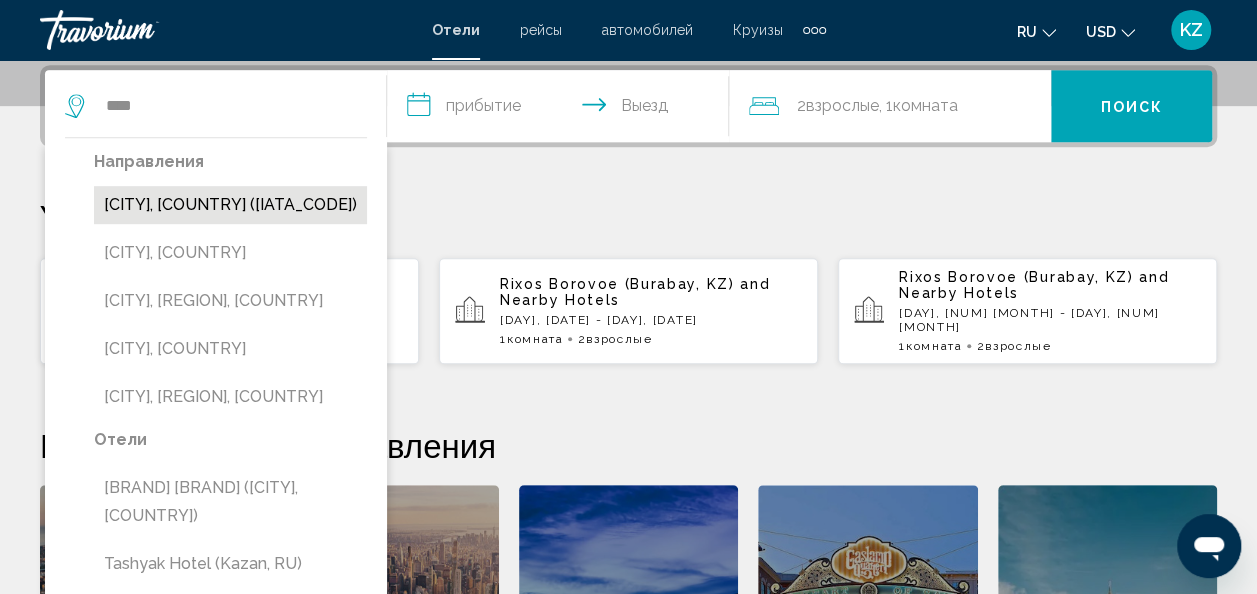 click on "[CITY], [COUNTRY] ([IATA_CODE])" at bounding box center (230, 205) 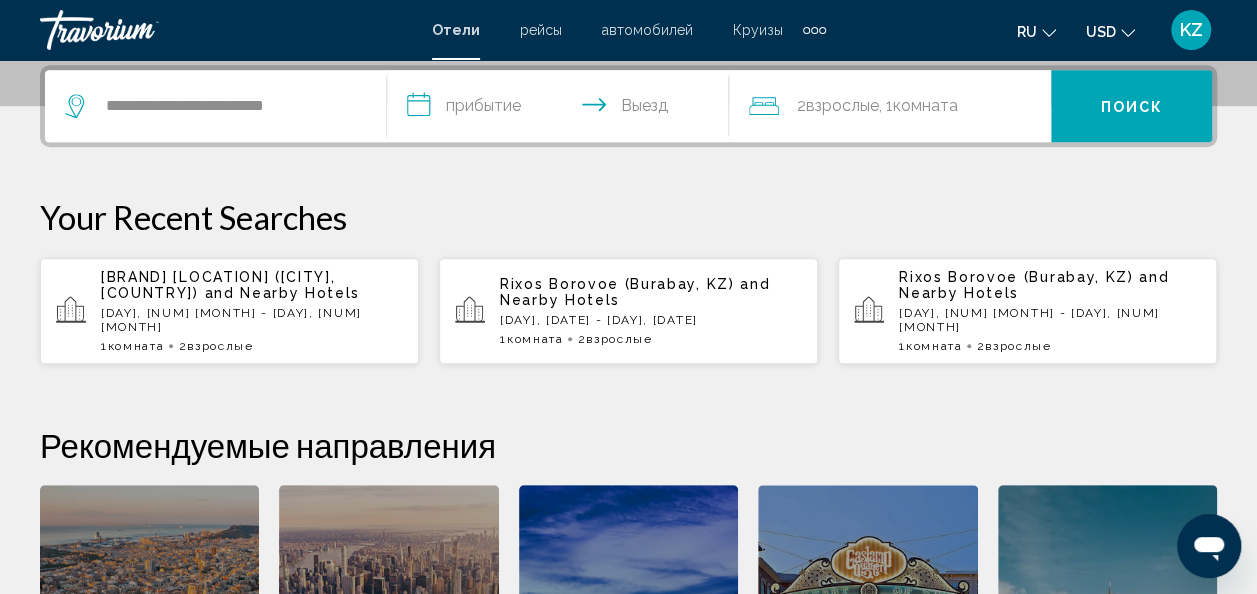 click on "**********" at bounding box center (562, 109) 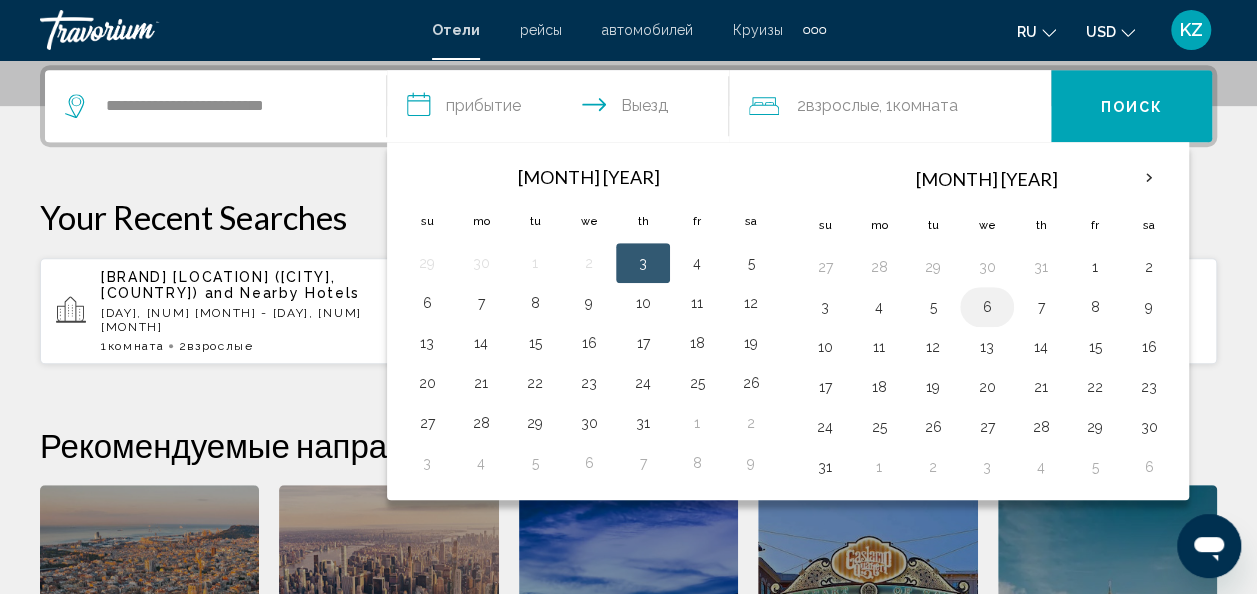 click on "6" at bounding box center [987, 307] 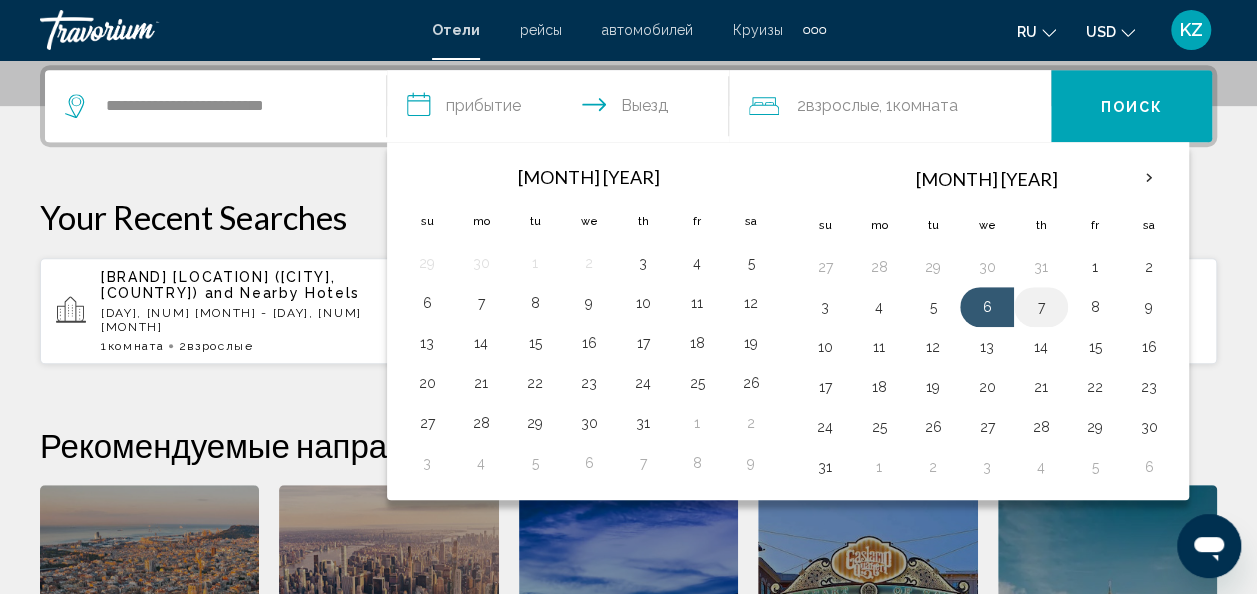 click on "7" at bounding box center (1041, 307) 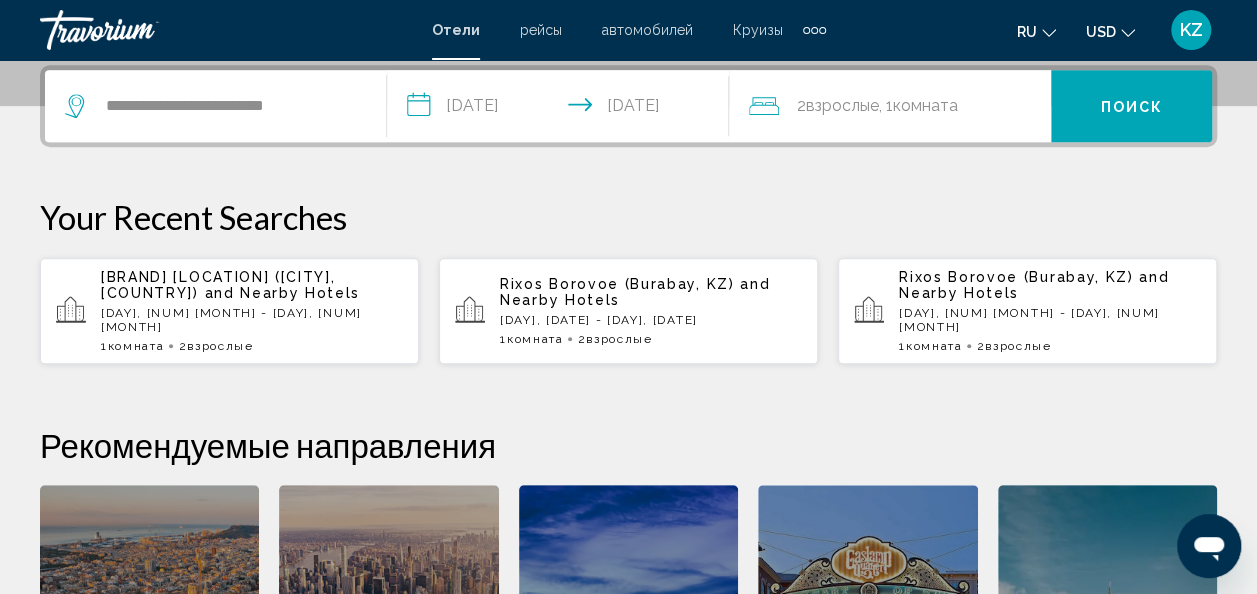 click on "2  Взрослый Взрослые , 1  Комната номера" at bounding box center (900, 106) 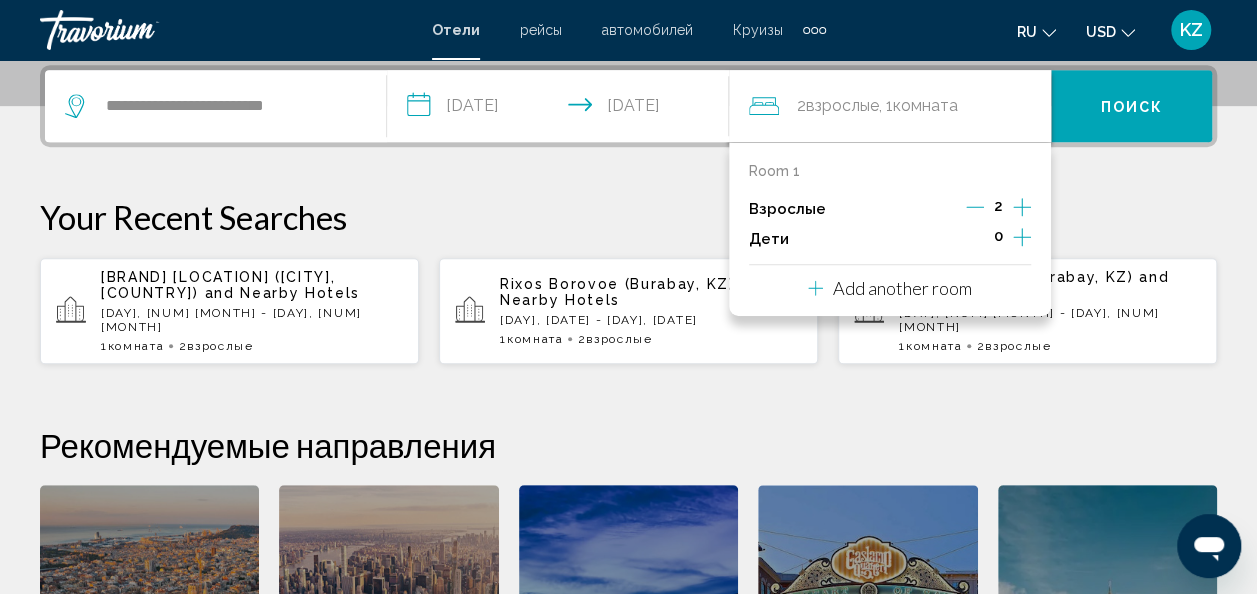 click at bounding box center (1022, 207) 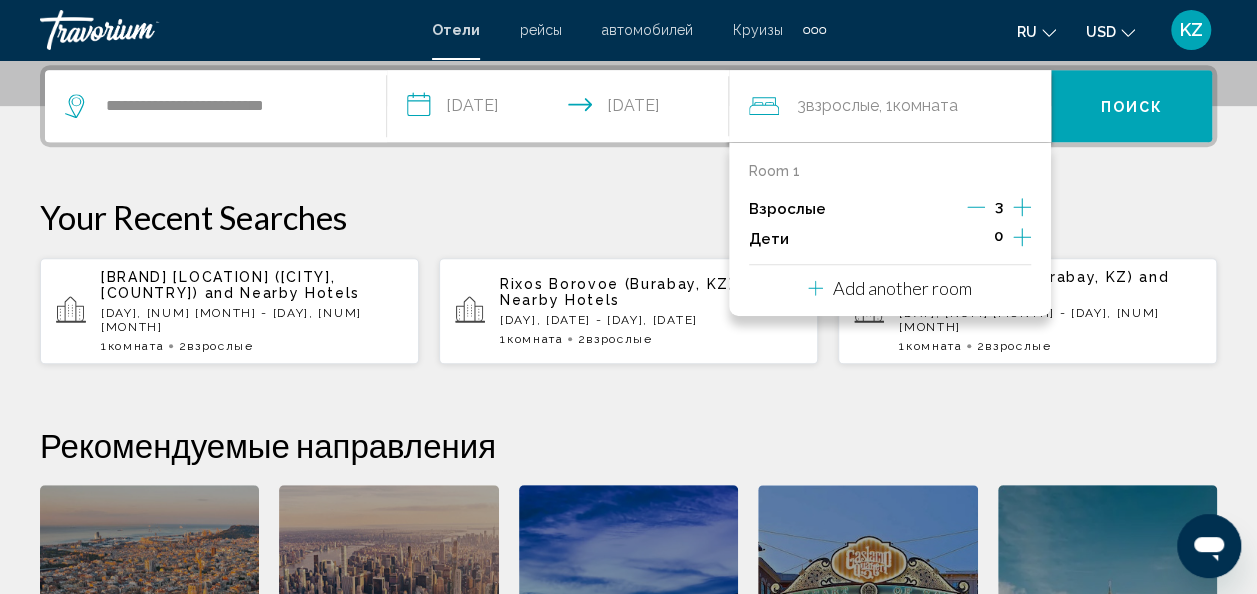 click at bounding box center (1022, 237) 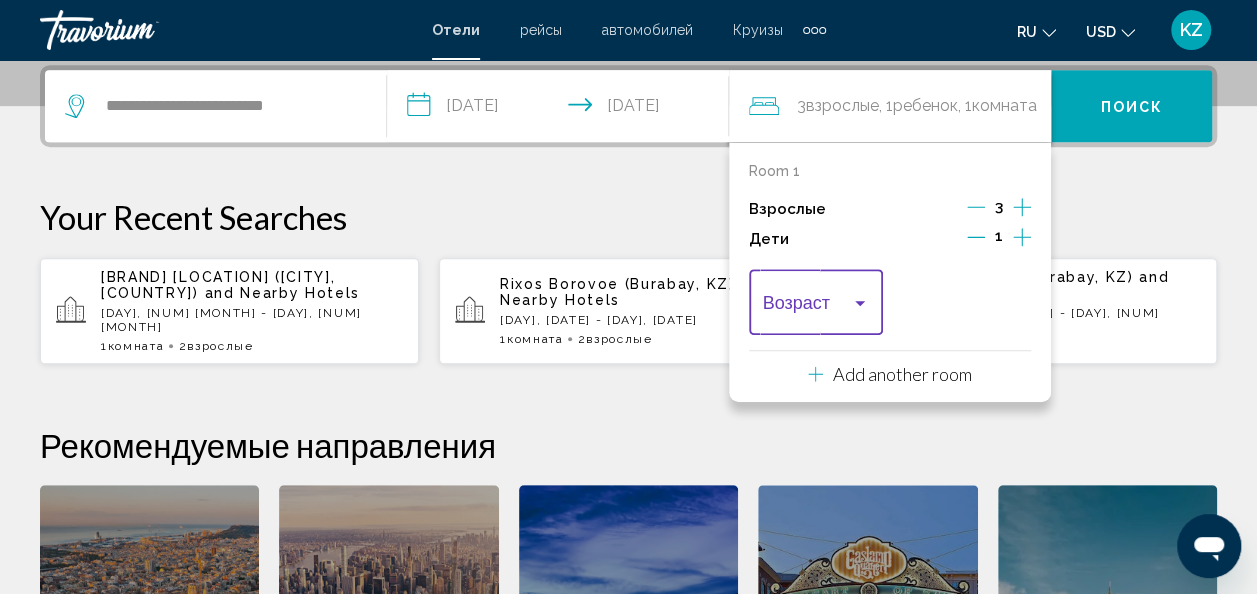 click at bounding box center [807, 307] 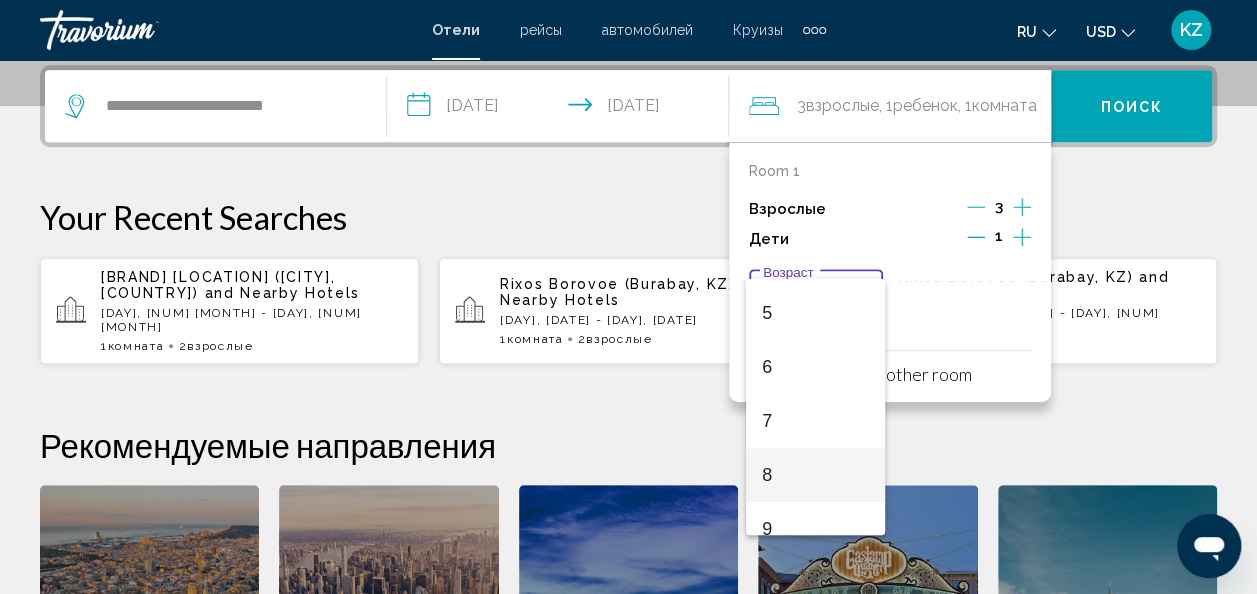scroll, scrollTop: 445, scrollLeft: 0, axis: vertical 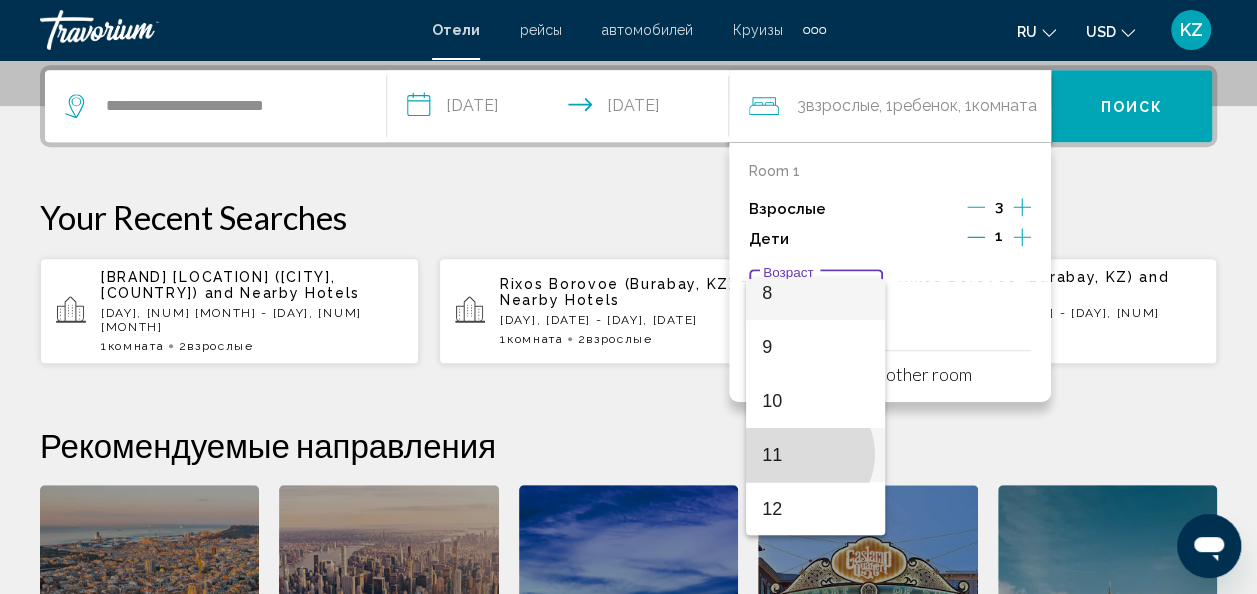click on "11" at bounding box center [815, 455] 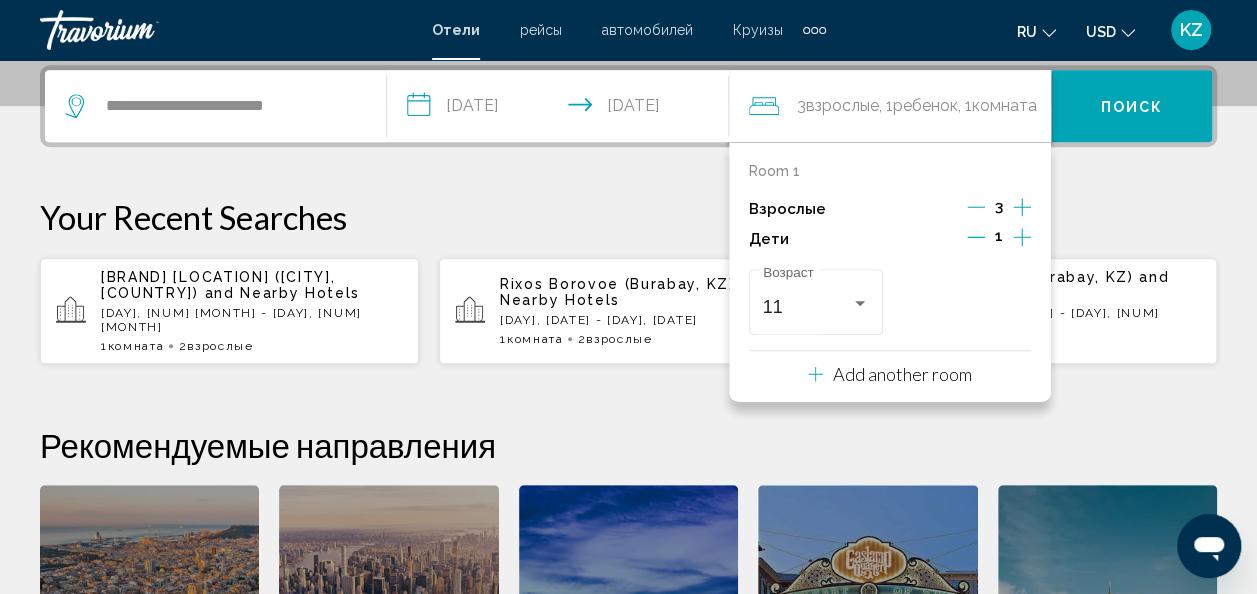 click on "**********" at bounding box center (628, 422) 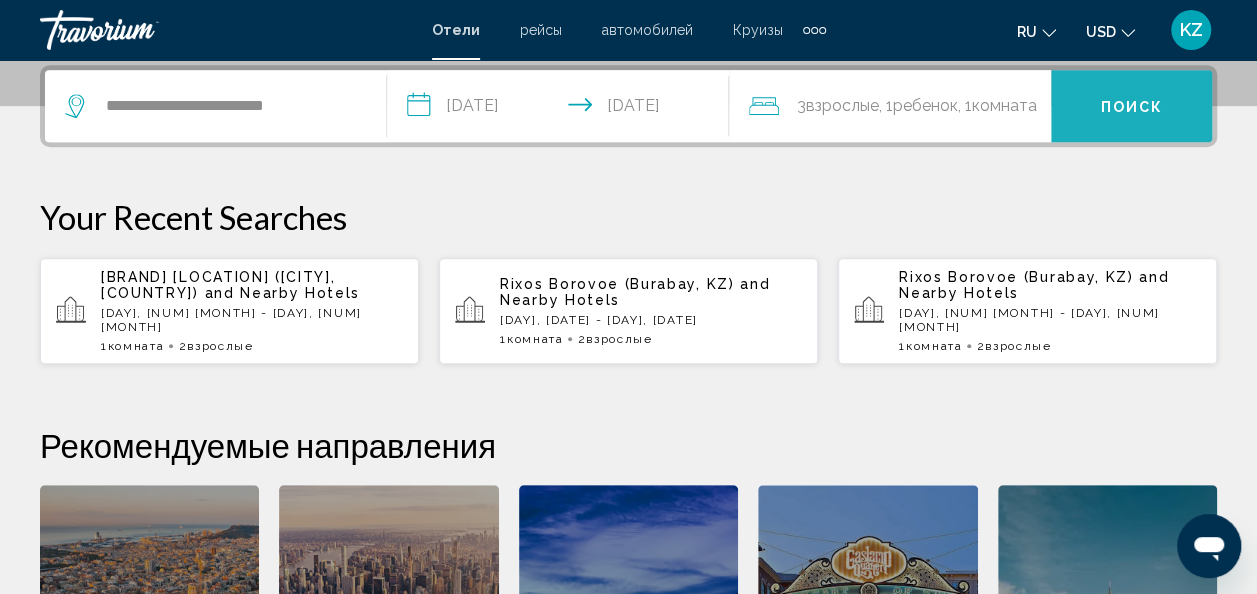 click on "Поиск" at bounding box center [1131, 106] 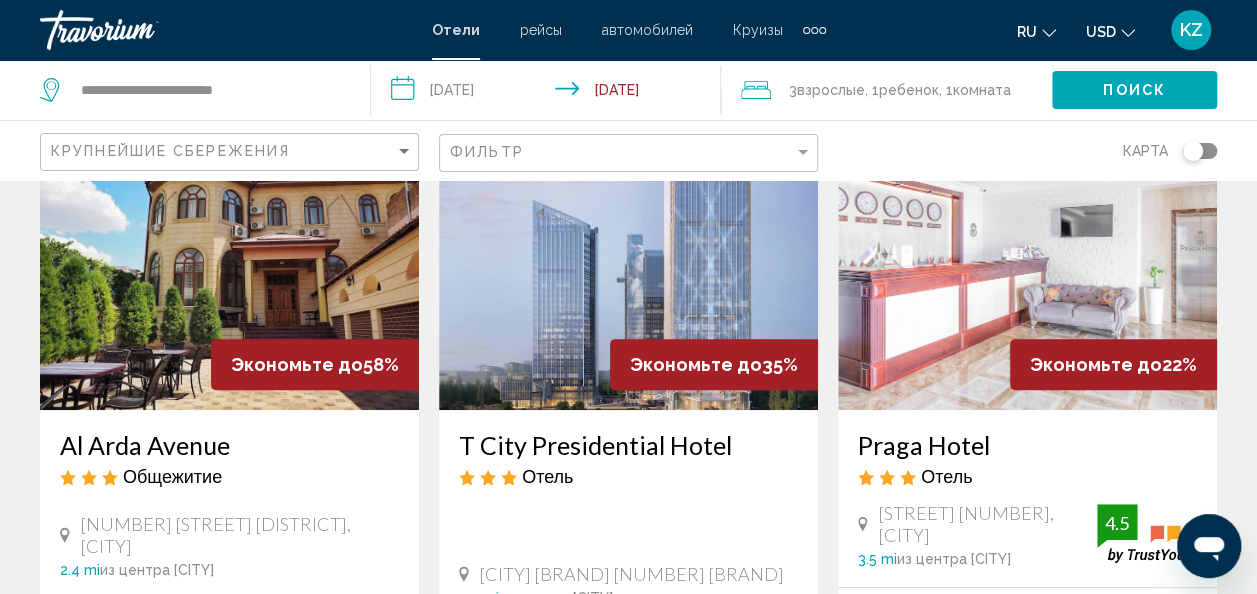 scroll, scrollTop: 158, scrollLeft: 0, axis: vertical 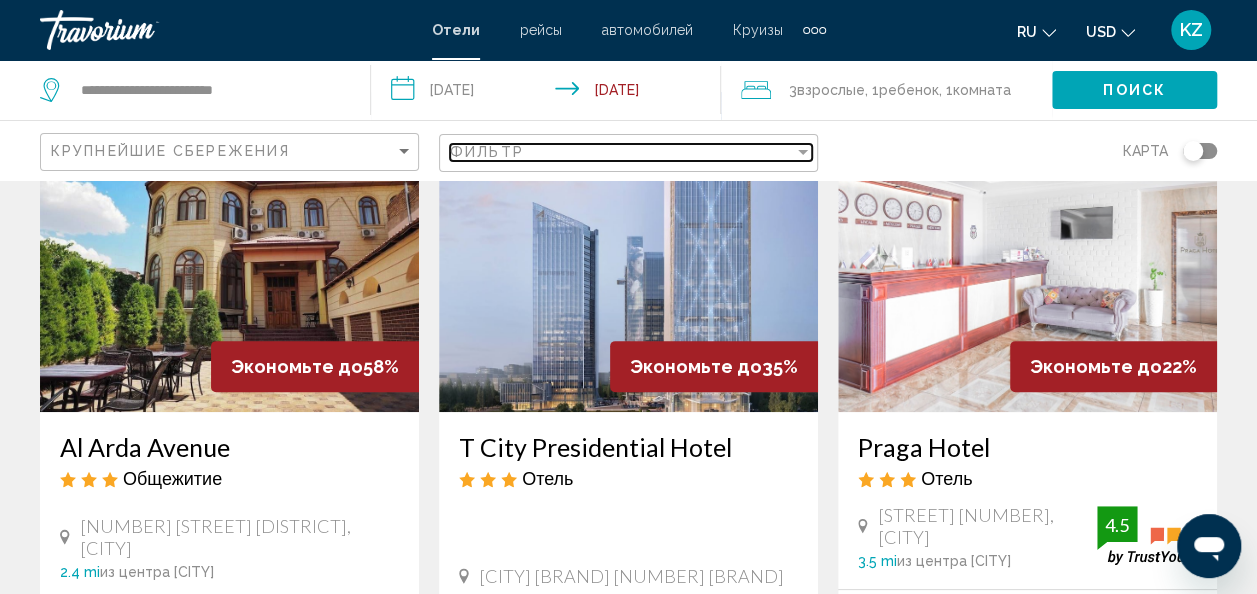 click on "Фильтр" at bounding box center [622, 152] 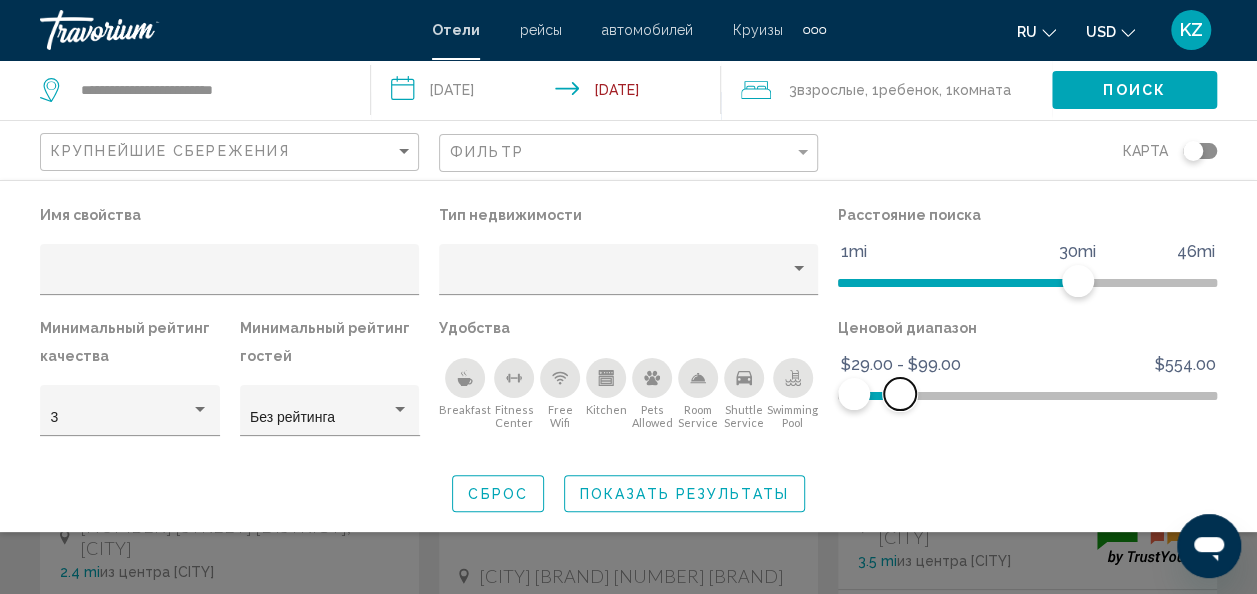 drag, startPoint x: 1203, startPoint y: 400, endPoint x: 900, endPoint y: 394, distance: 303.0594 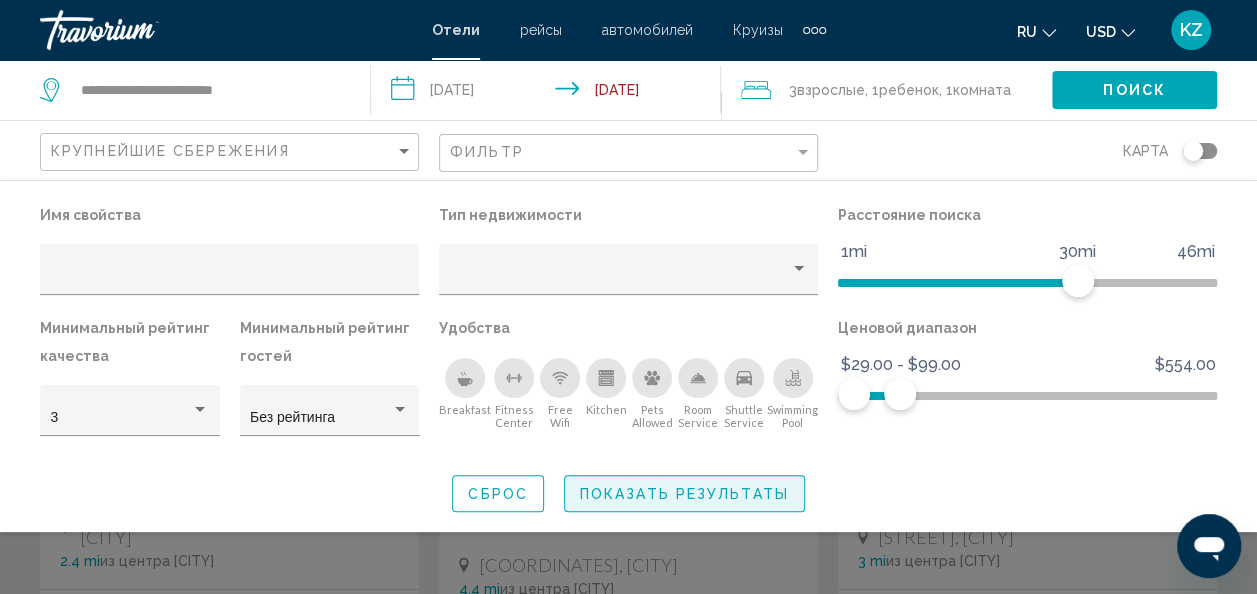 click on "Показать результаты" at bounding box center [684, 494] 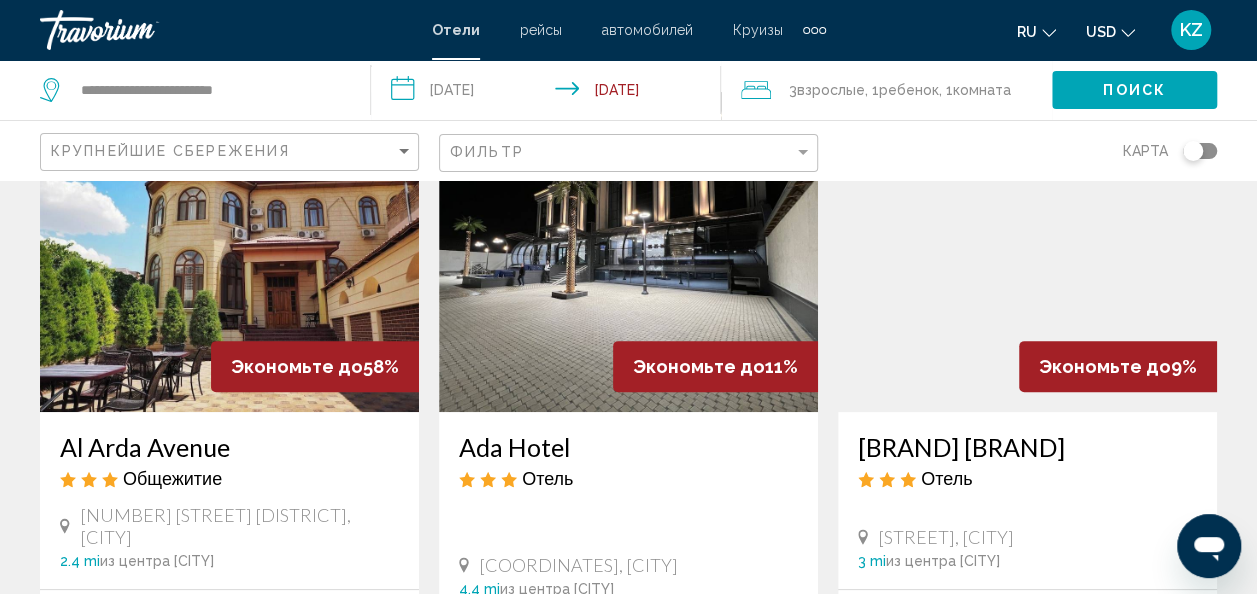 click at bounding box center (1027, 252) 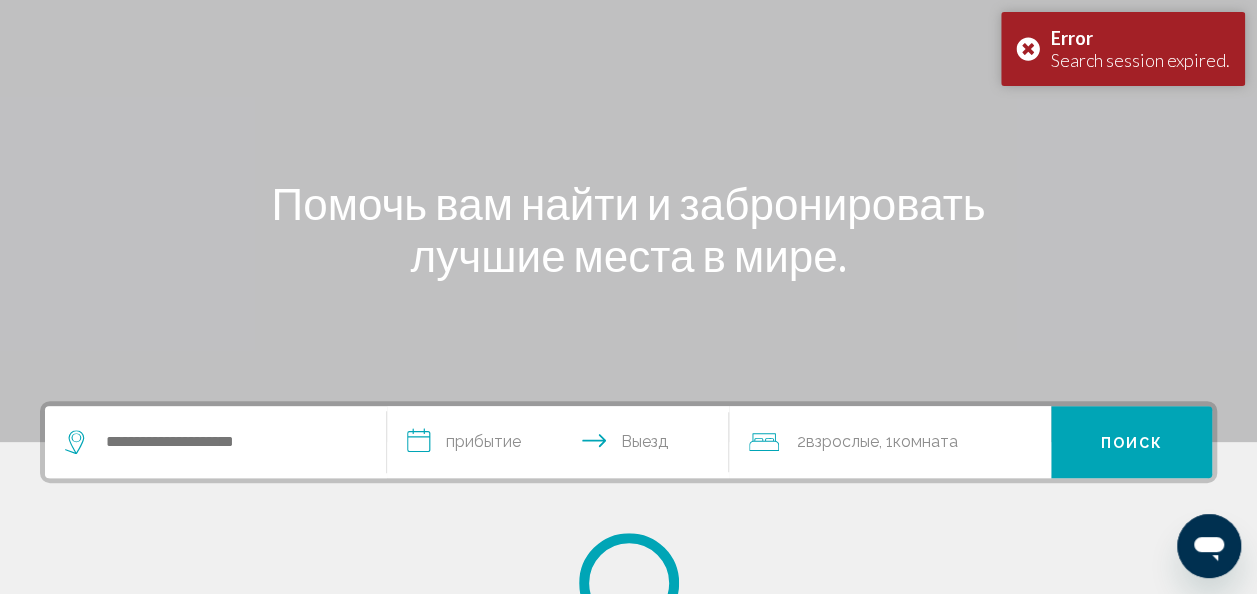 scroll, scrollTop: 0, scrollLeft: 0, axis: both 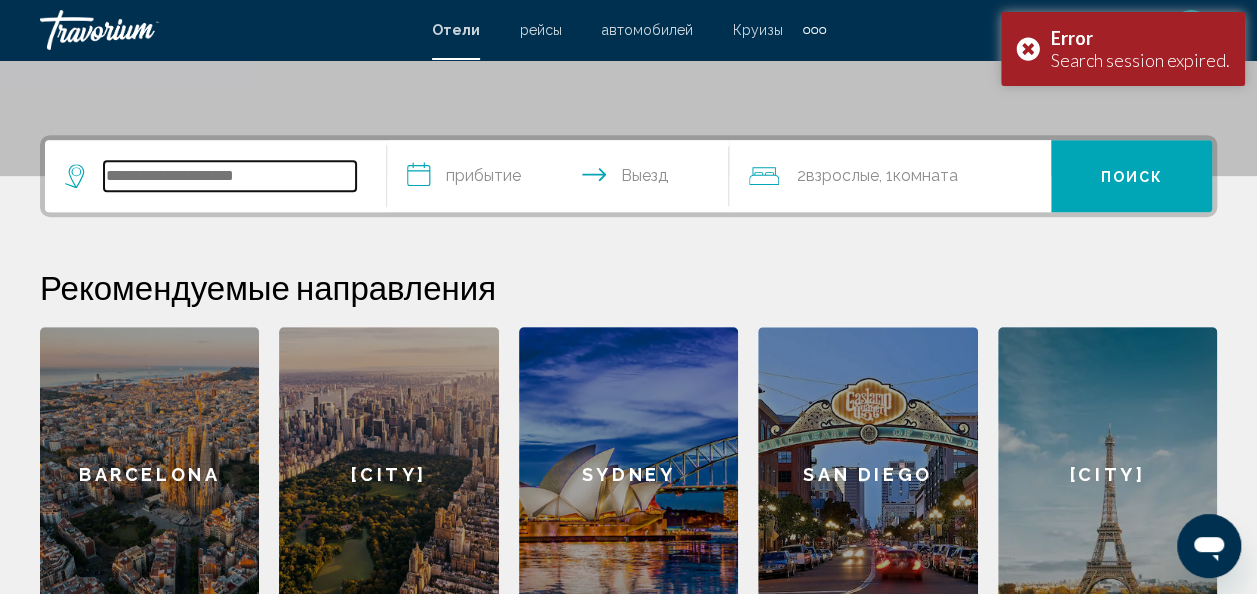 click at bounding box center [230, 176] 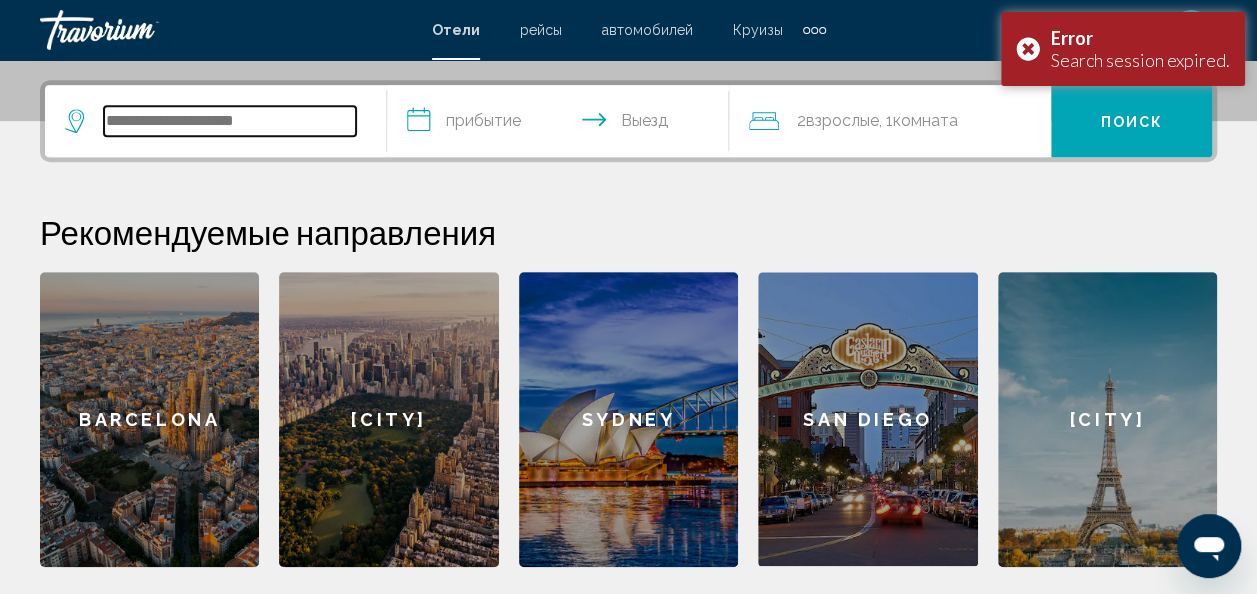 scroll, scrollTop: 494, scrollLeft: 0, axis: vertical 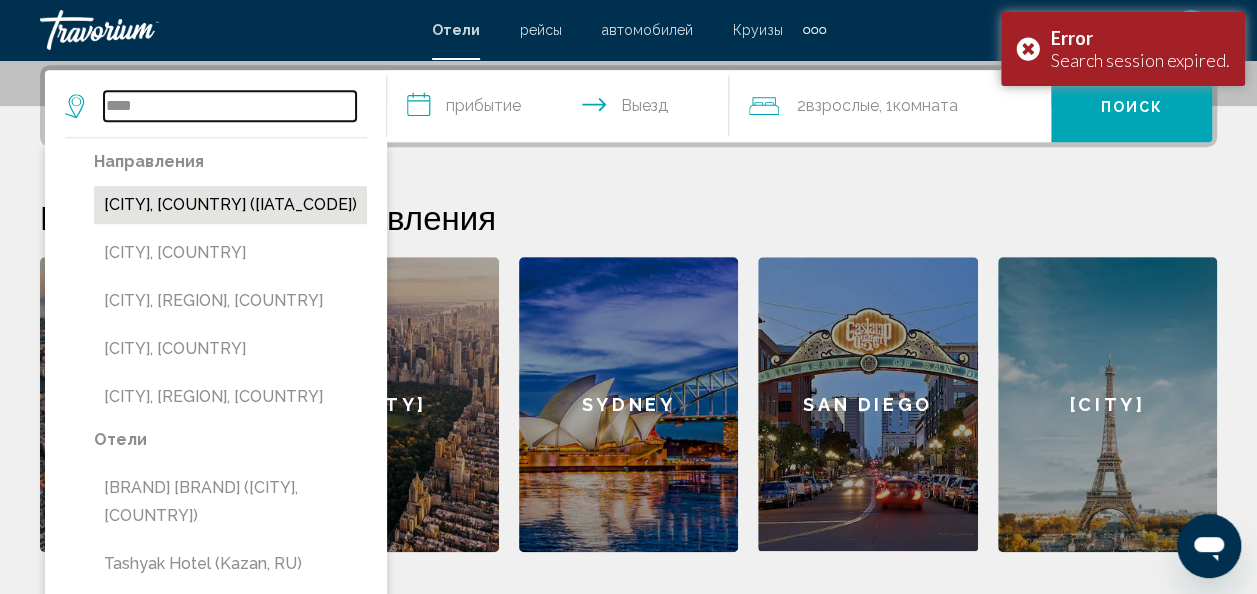 type on "****" 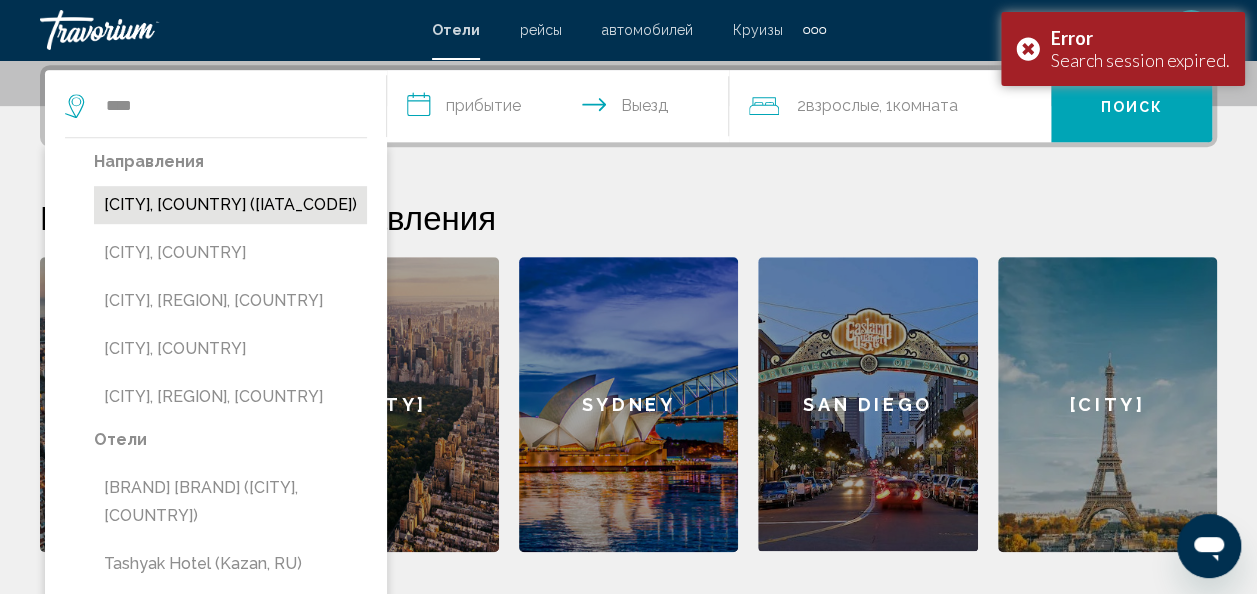 click on "[CITY], [COUNTRY] ([IATA_CODE])" at bounding box center [230, 205] 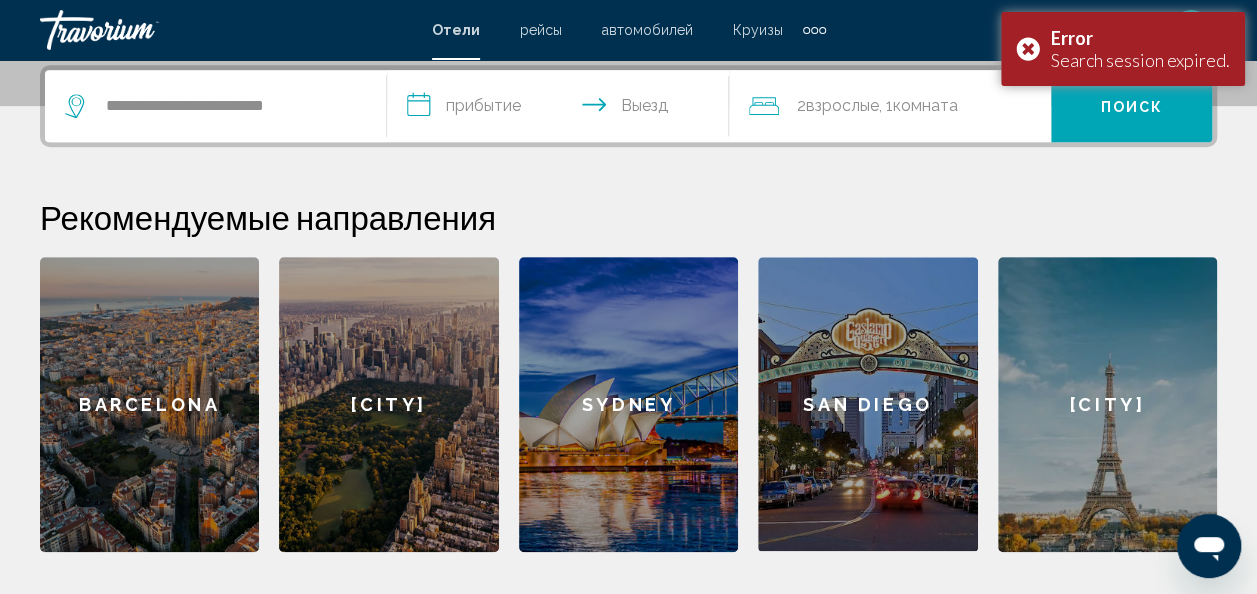 click on "**********" at bounding box center [562, 109] 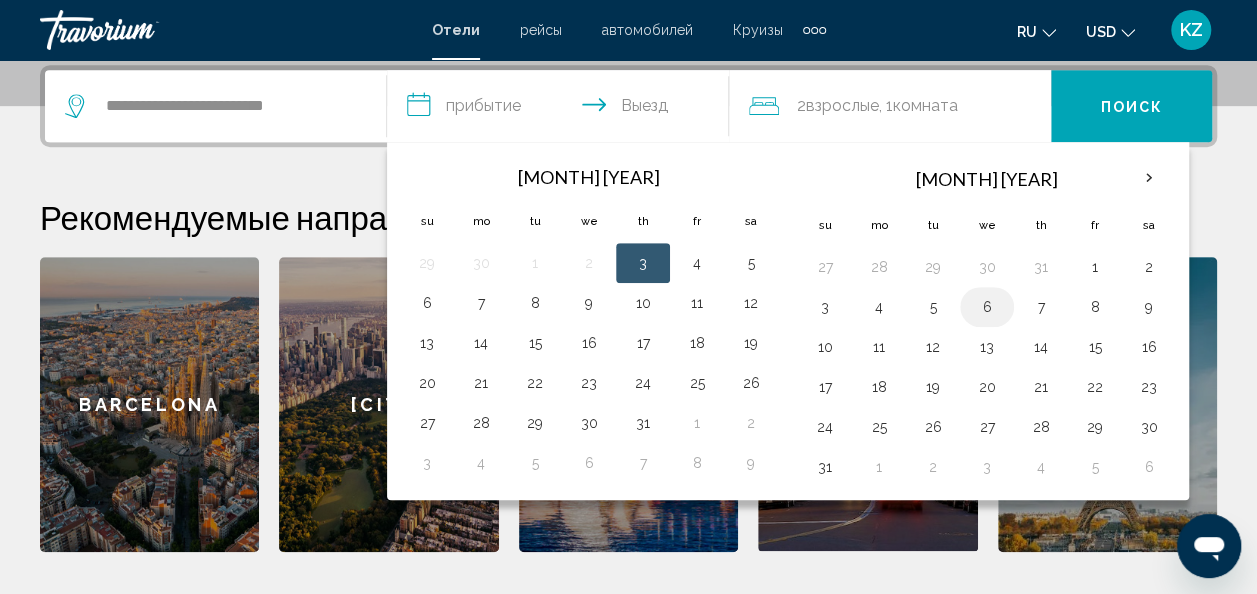drag, startPoint x: 978, startPoint y: 297, endPoint x: 992, endPoint y: 298, distance: 14.035668 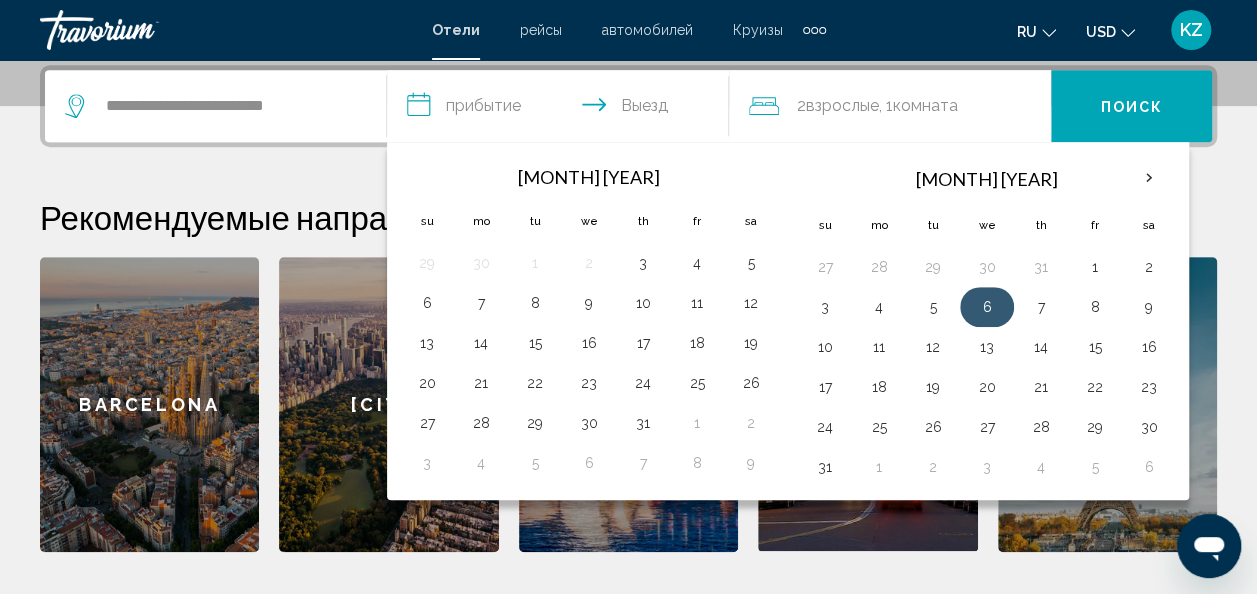 click on "6" at bounding box center (987, 307) 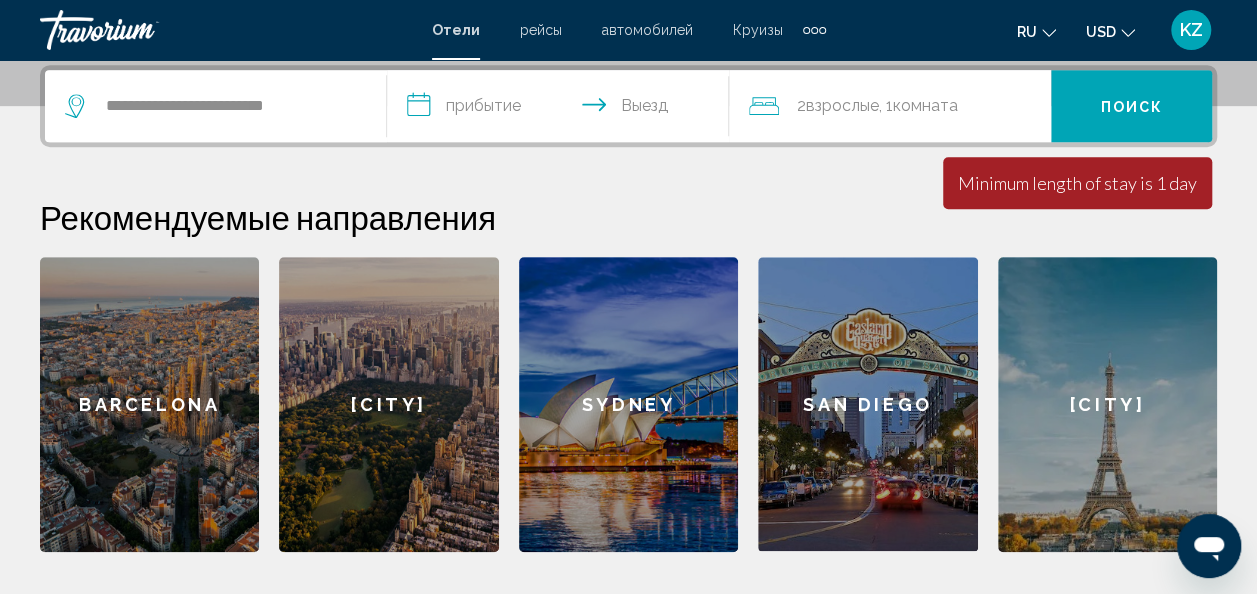 click on "**********" at bounding box center [562, 109] 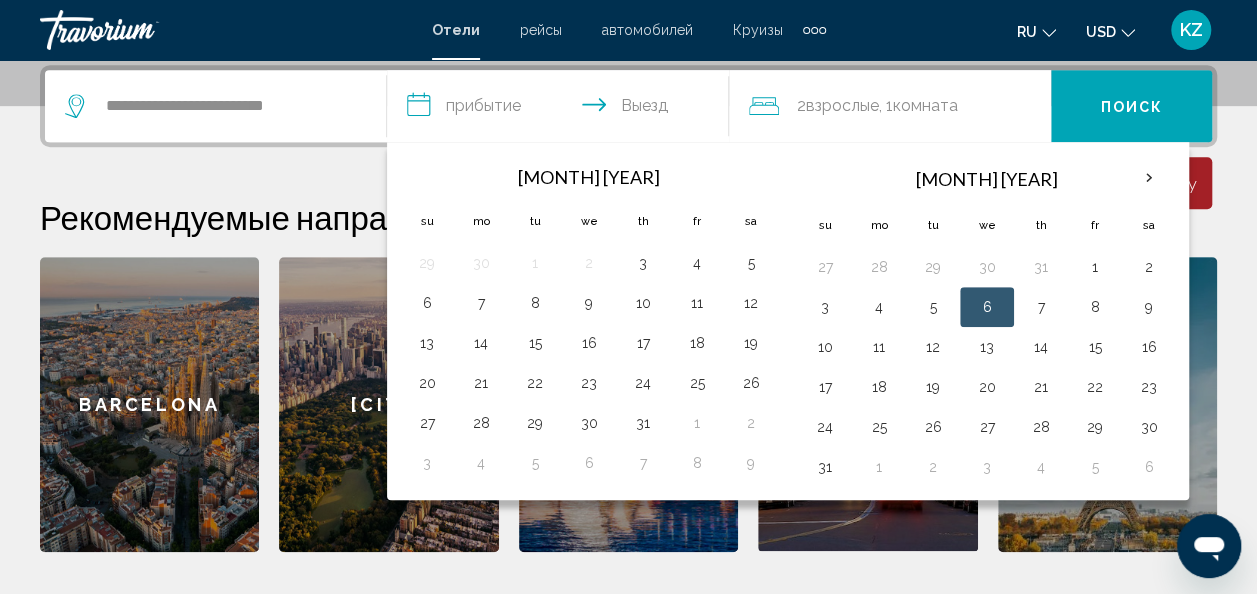 click on "**********" at bounding box center [562, 109] 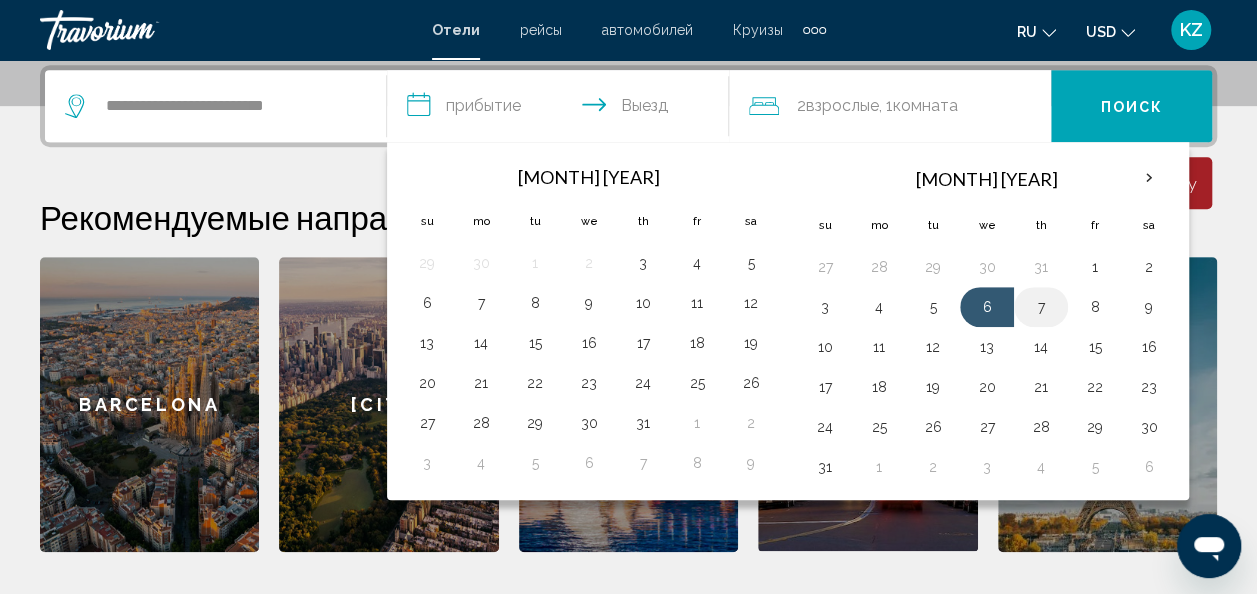 click on "7" at bounding box center [1041, 307] 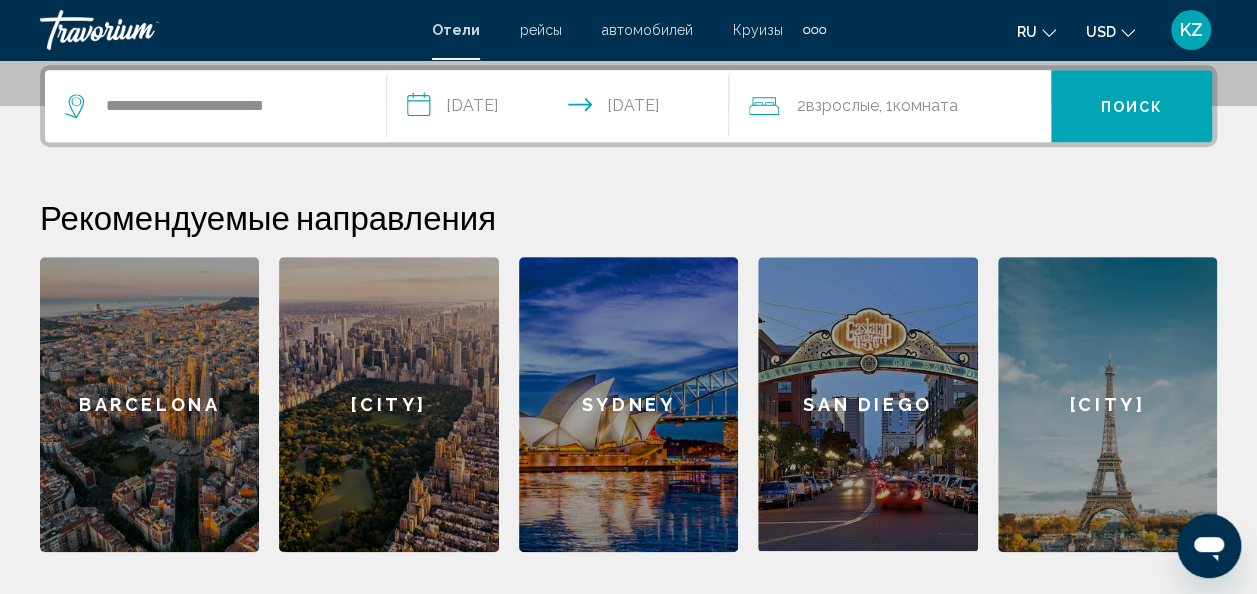 click on "Комната" at bounding box center [925, 105] 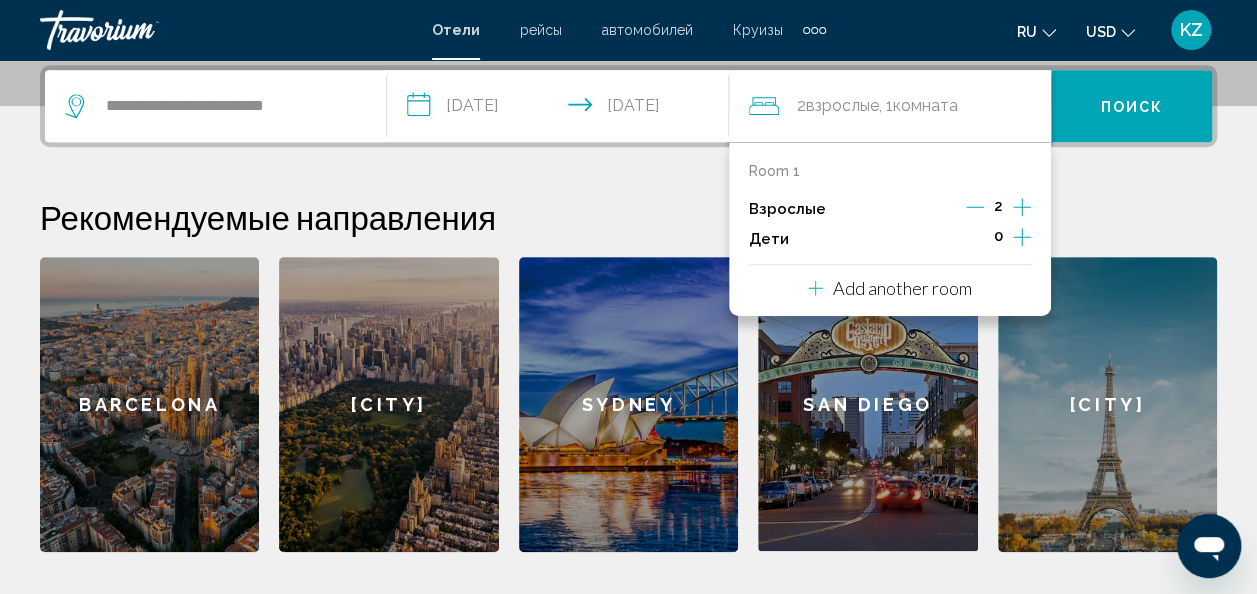 click at bounding box center (1022, 207) 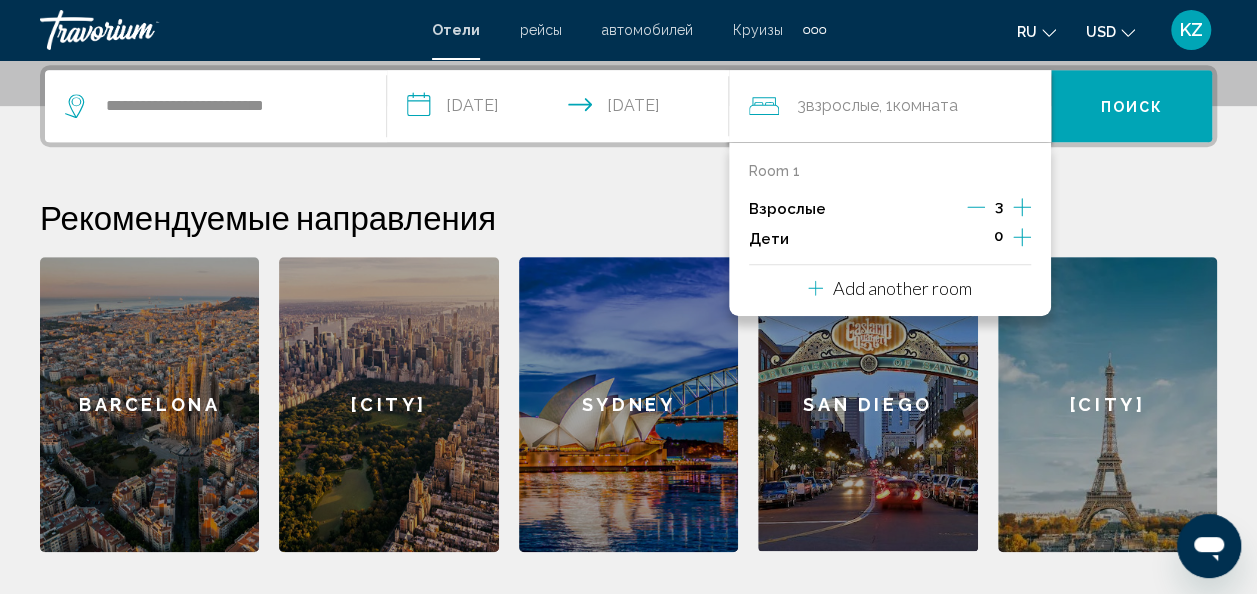 click at bounding box center (1022, 237) 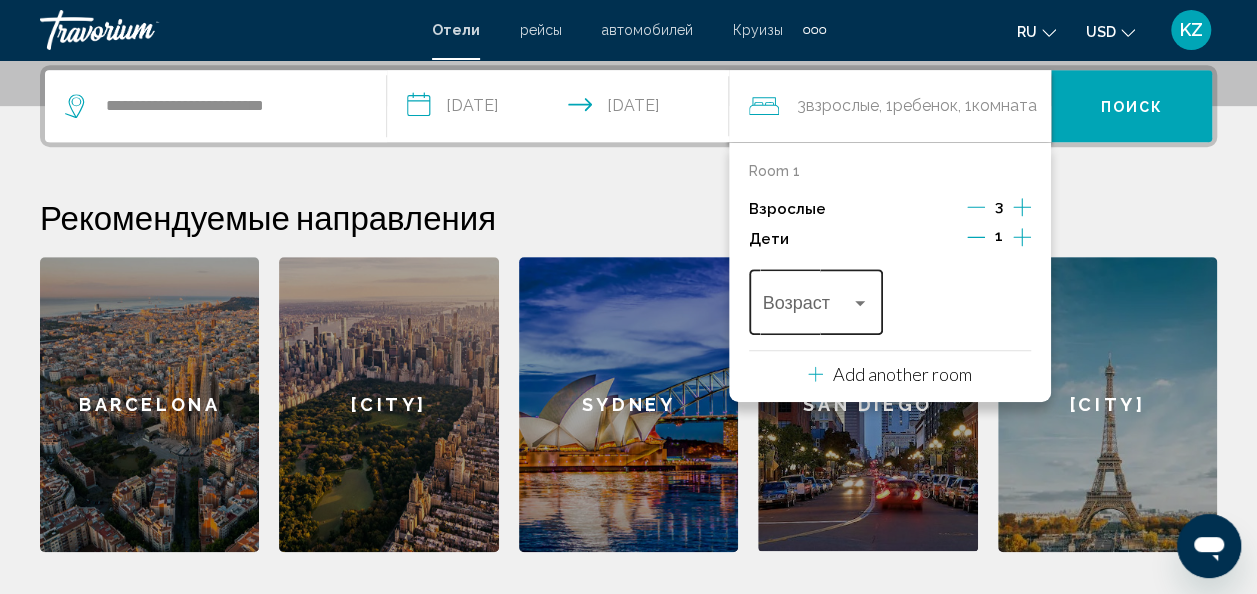 click on "Возраст" at bounding box center [816, 299] 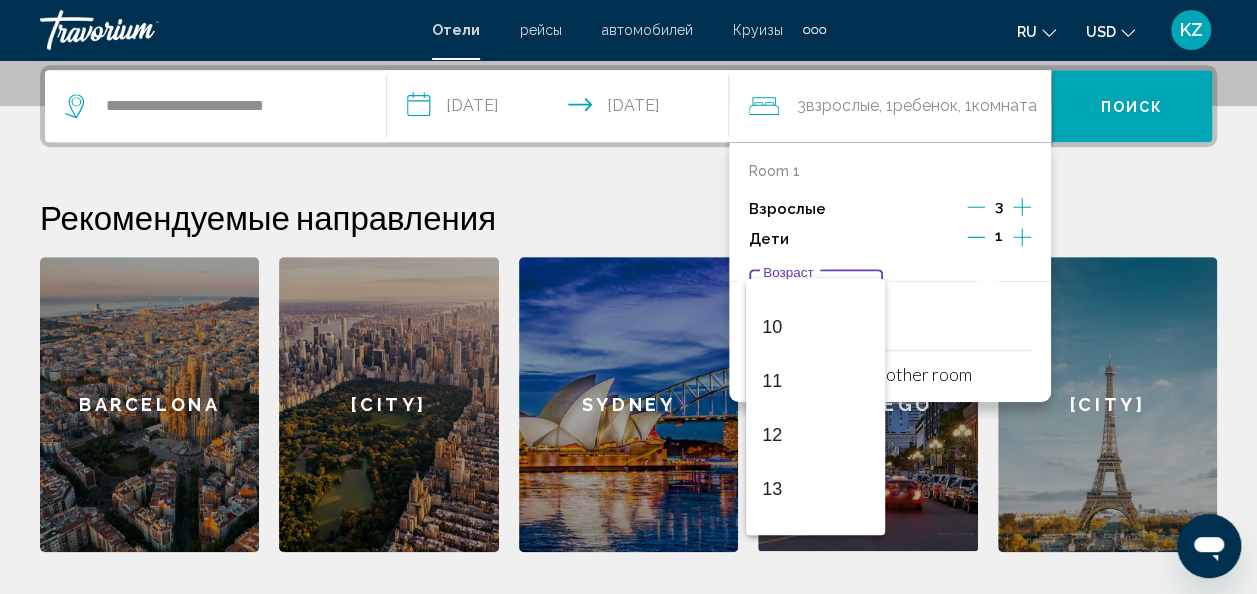 scroll, scrollTop: 520, scrollLeft: 0, axis: vertical 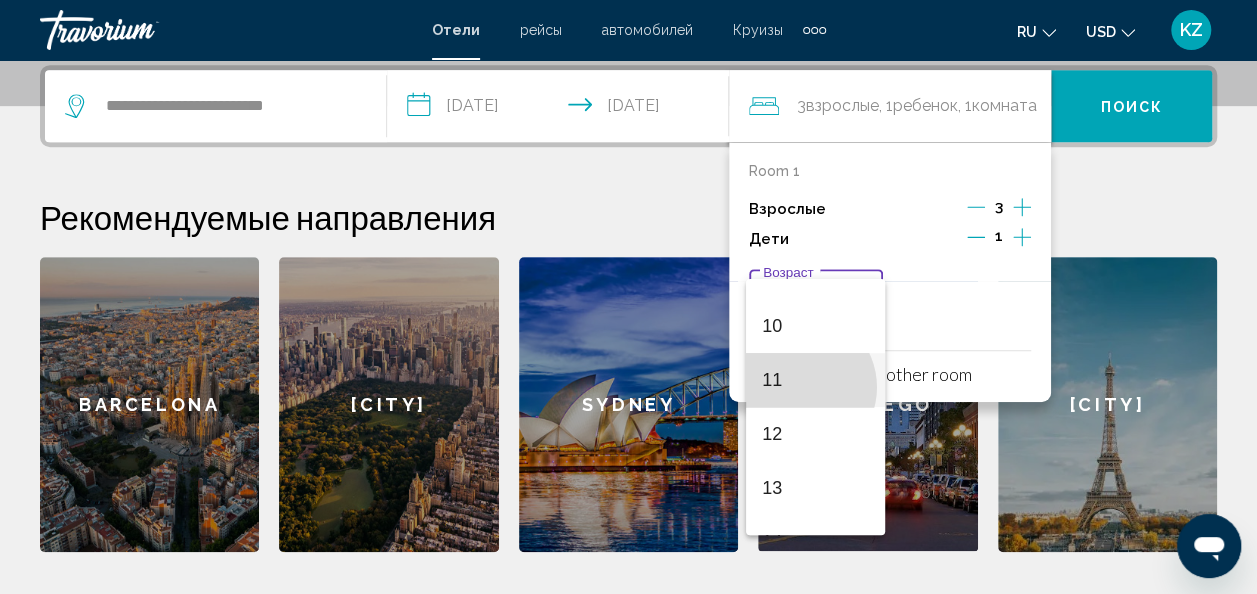 click on "11" at bounding box center [815, 380] 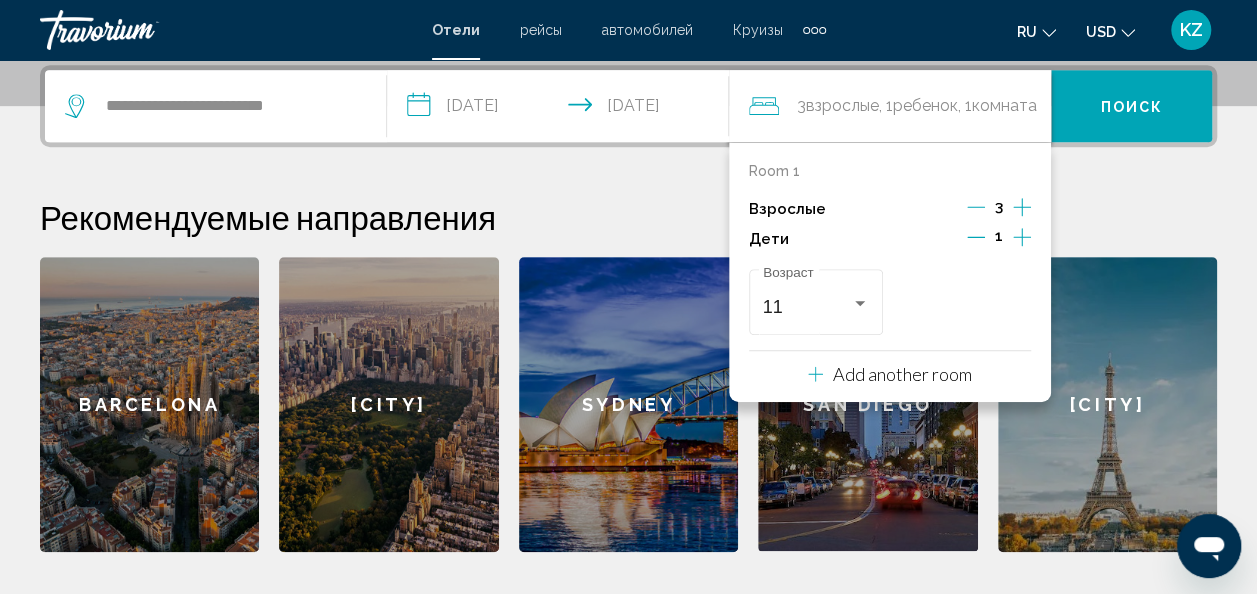 click on "Рекомендуемые направления" at bounding box center [628, 217] 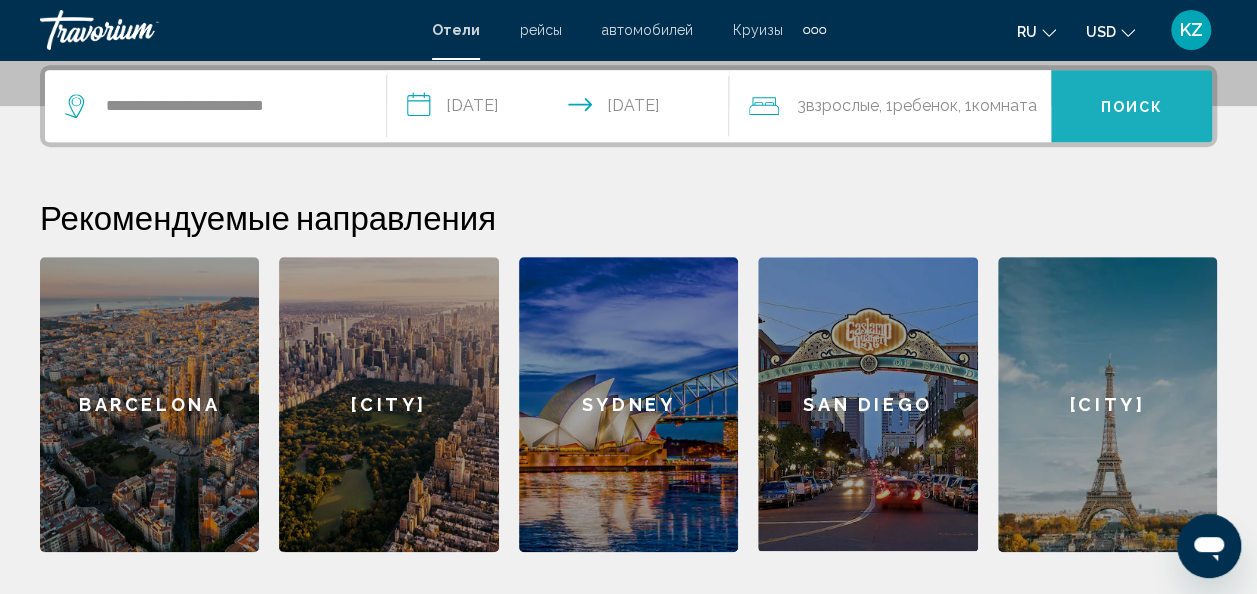 click on "Поиск" at bounding box center [1131, 106] 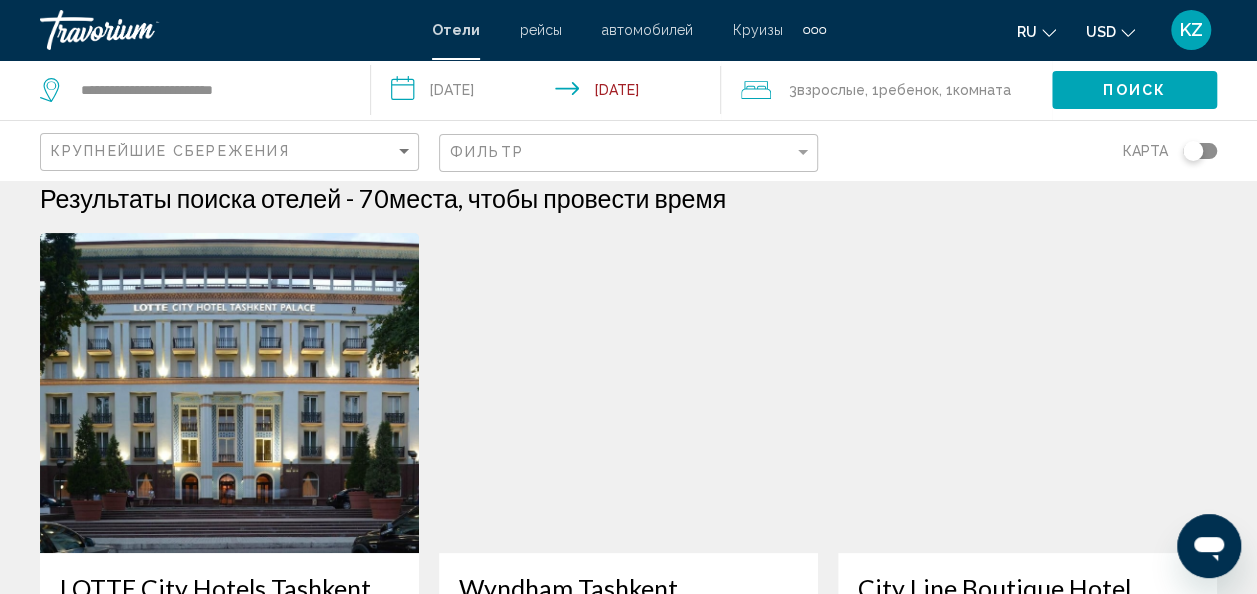 scroll, scrollTop: 0, scrollLeft: 0, axis: both 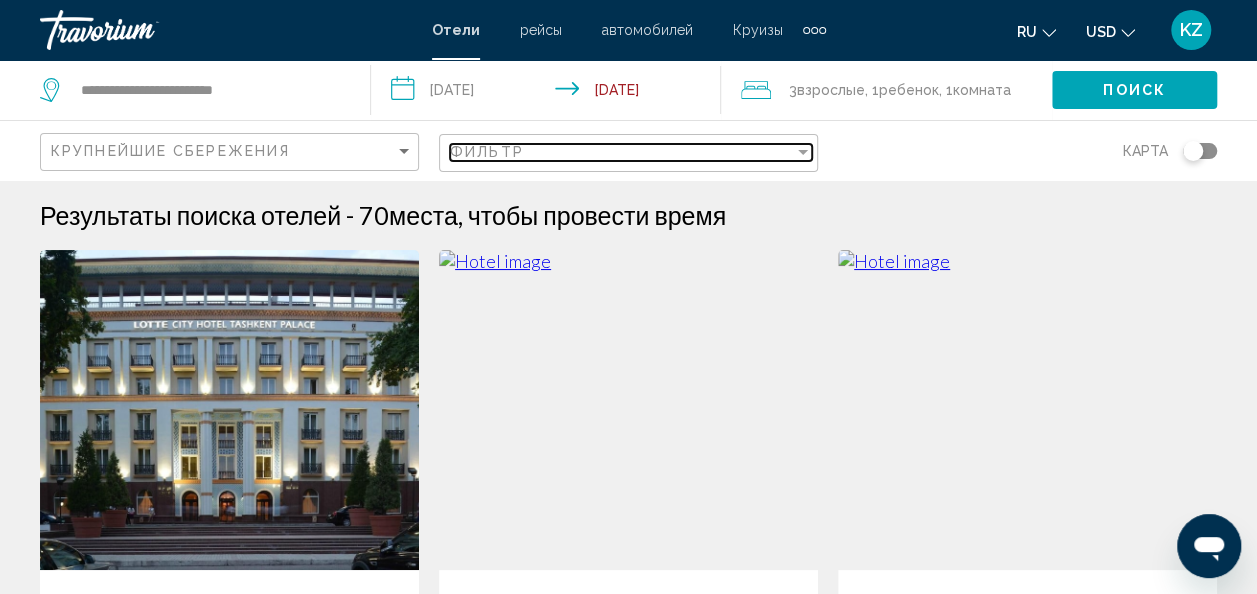 click at bounding box center [803, 152] 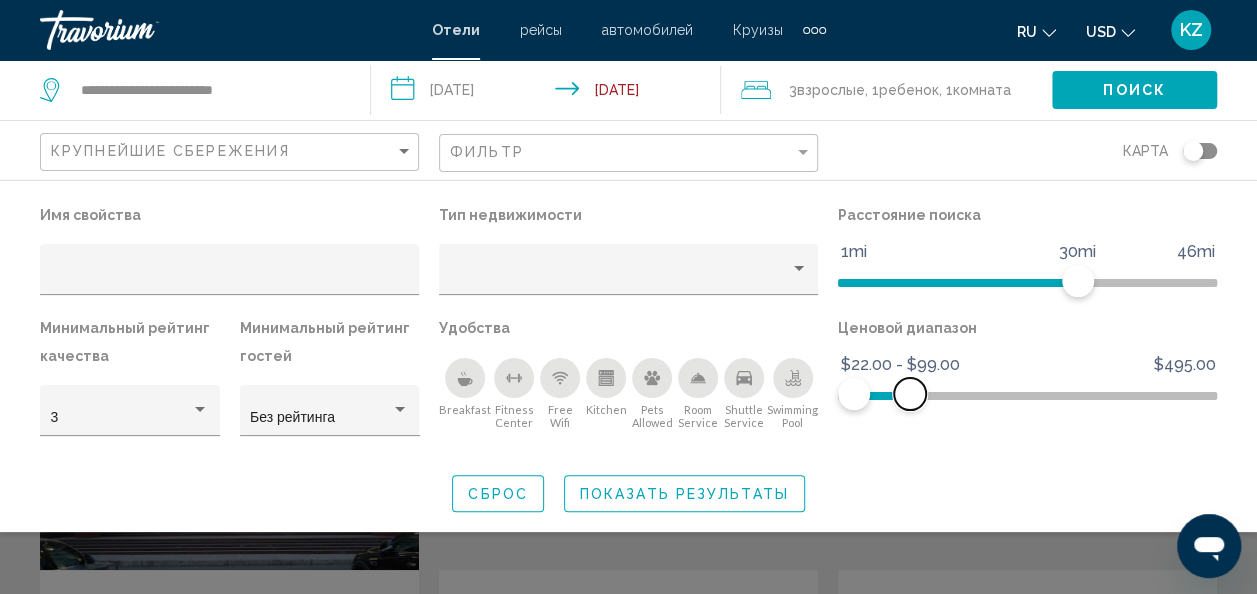 drag, startPoint x: 1200, startPoint y: 388, endPoint x: 910, endPoint y: 392, distance: 290.0276 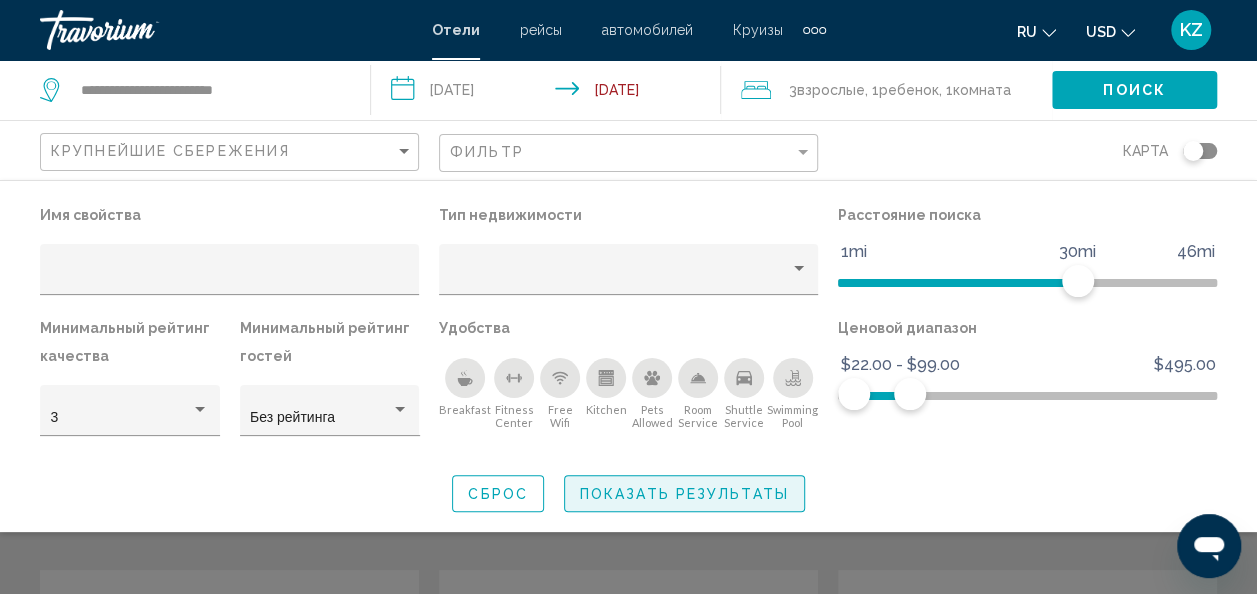 click on "Показать результаты" at bounding box center [684, 493] 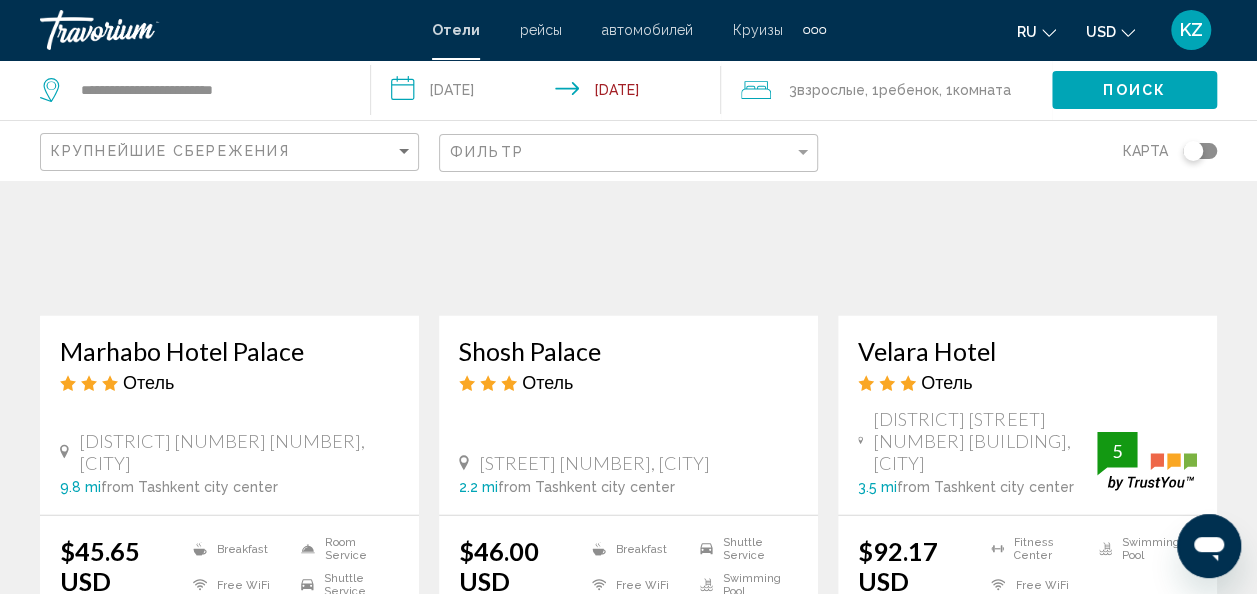 scroll, scrollTop: 2509, scrollLeft: 0, axis: vertical 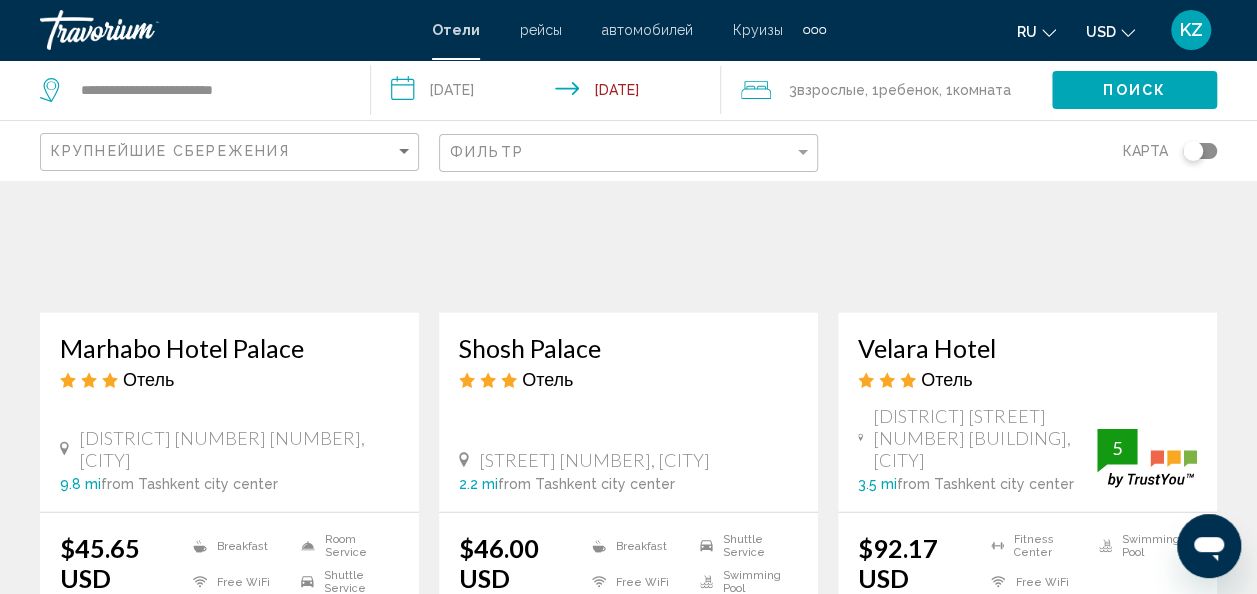 click on "Marhabo Hotel Palace" at bounding box center (229, 348) 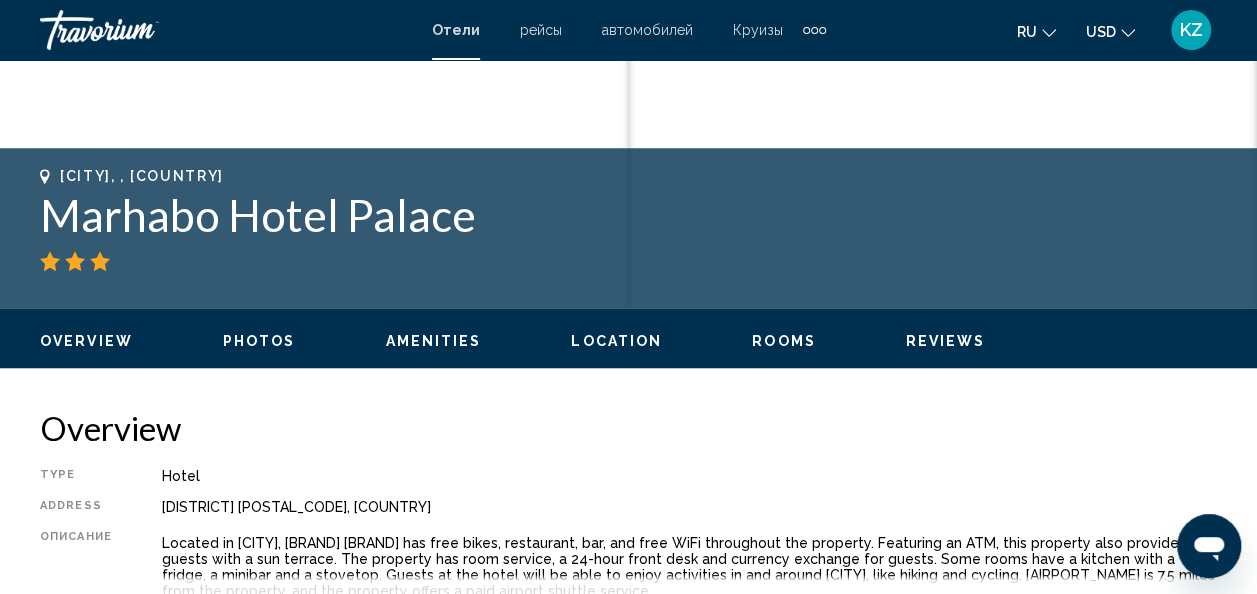scroll, scrollTop: 706, scrollLeft: 0, axis: vertical 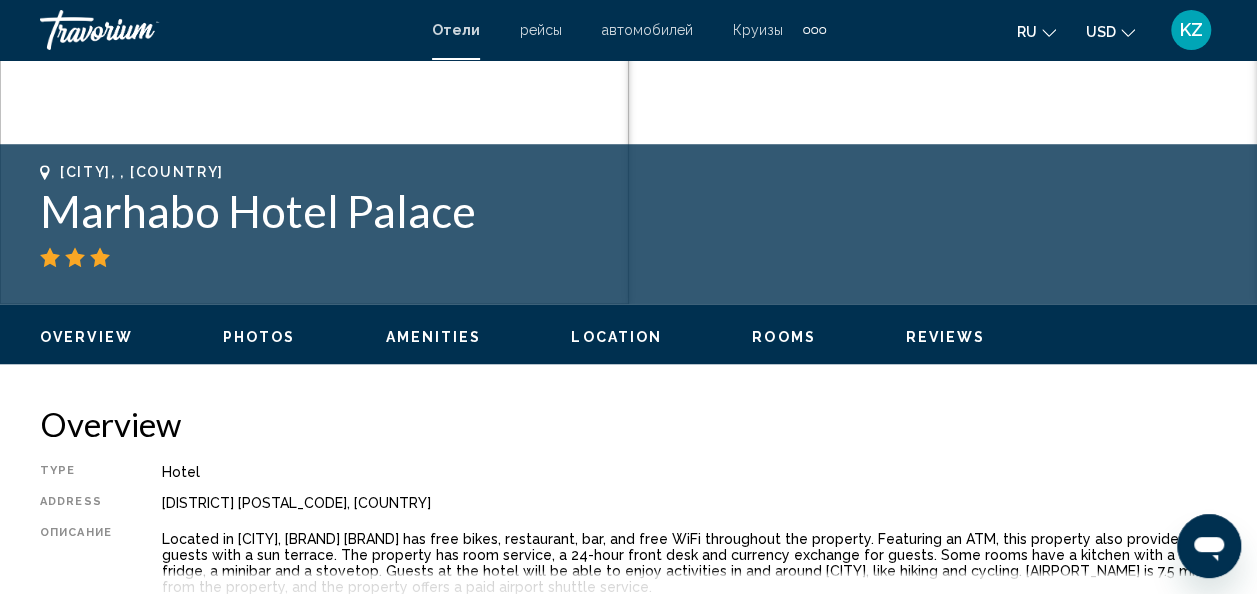 click on "Rooms" at bounding box center [784, 337] 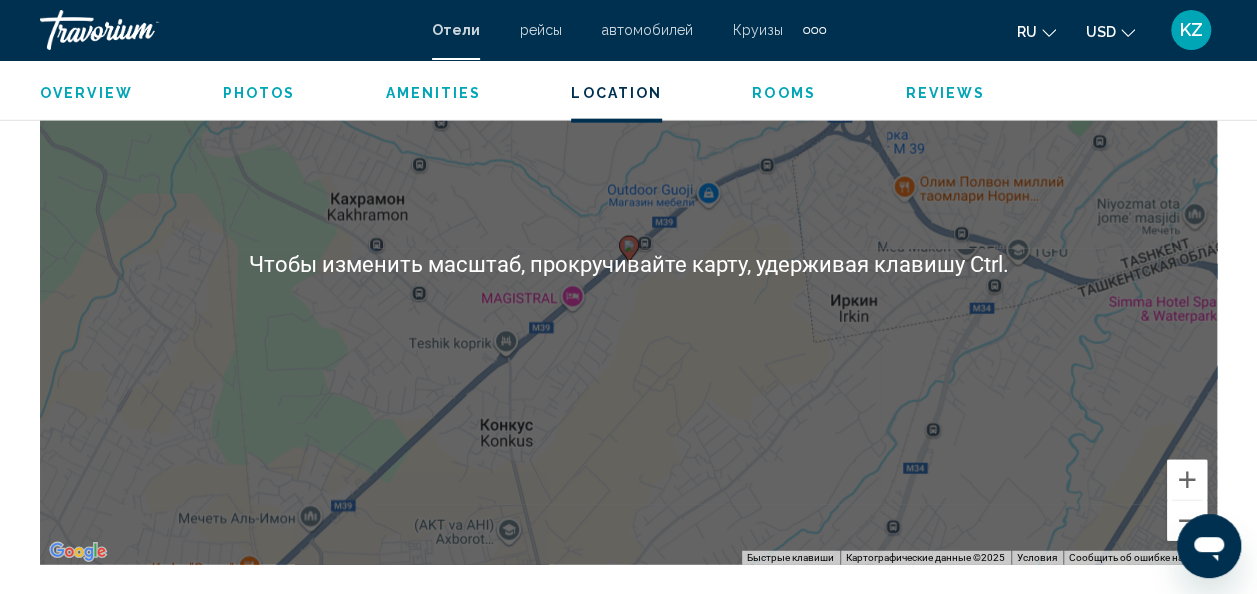 scroll, scrollTop: 2318, scrollLeft: 0, axis: vertical 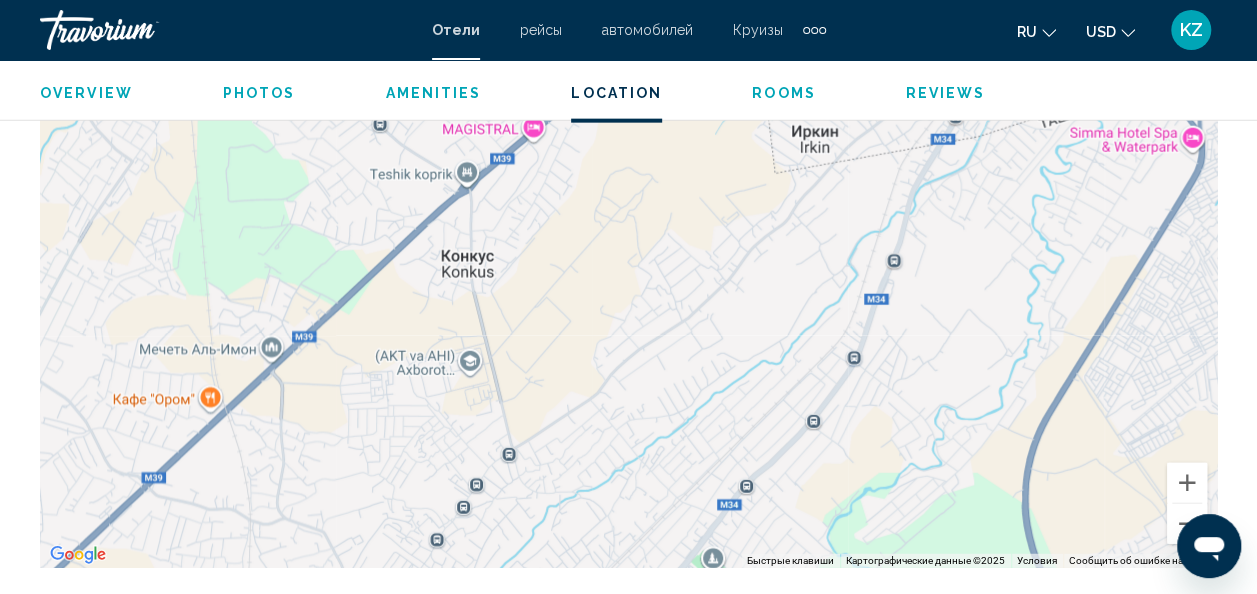 drag, startPoint x: 665, startPoint y: 346, endPoint x: 704, endPoint y: 218, distance: 133.80957 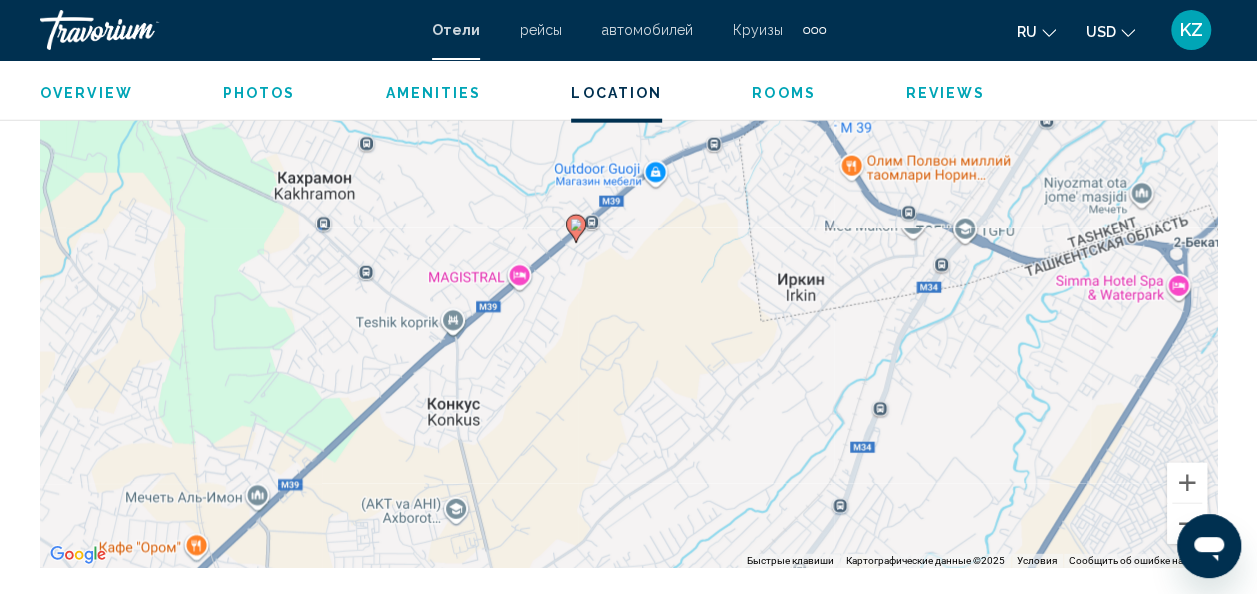 drag, startPoint x: 618, startPoint y: 326, endPoint x: 539, endPoint y: 526, distance: 215.0372 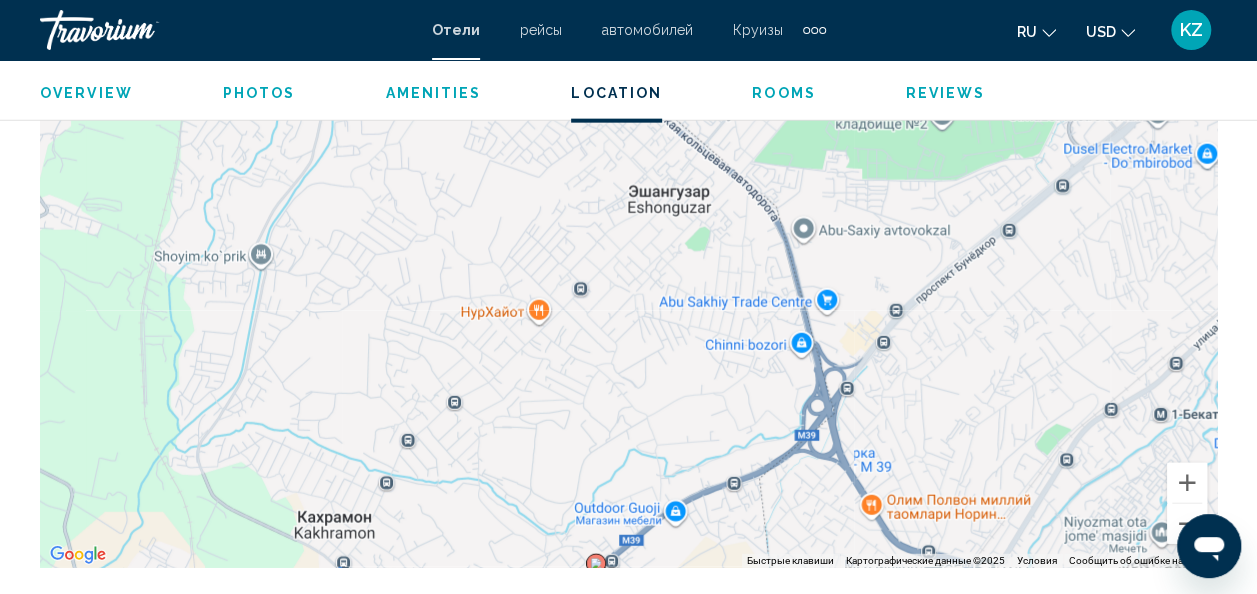 drag, startPoint x: 694, startPoint y: 294, endPoint x: 737, endPoint y: 578, distance: 287.23685 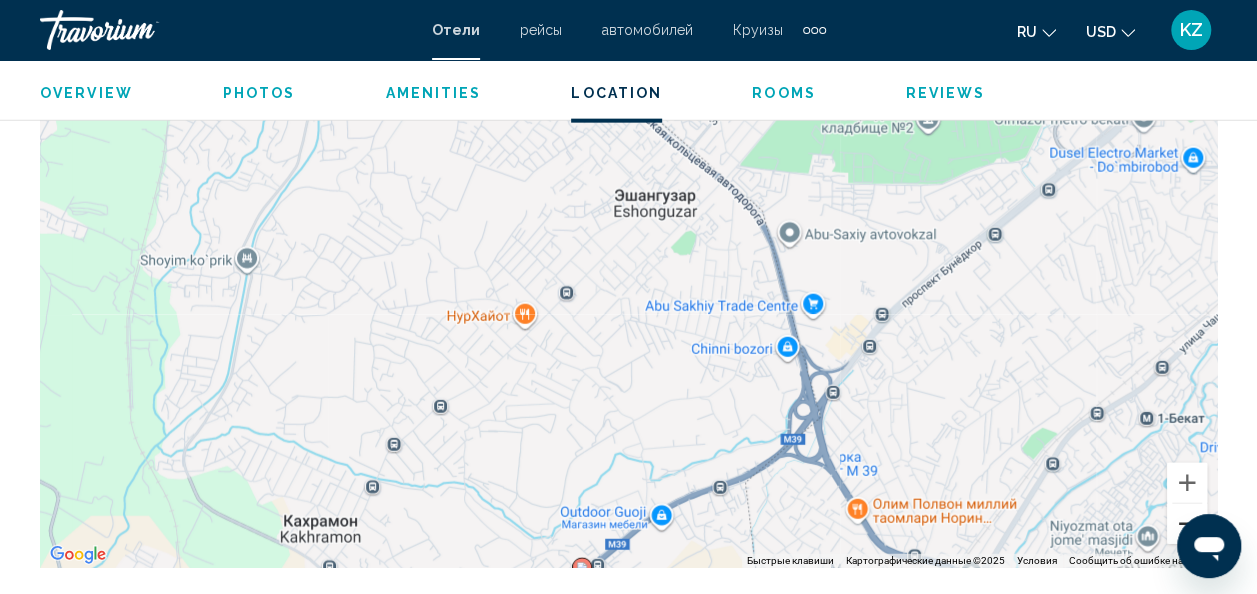 click at bounding box center (1187, 524) 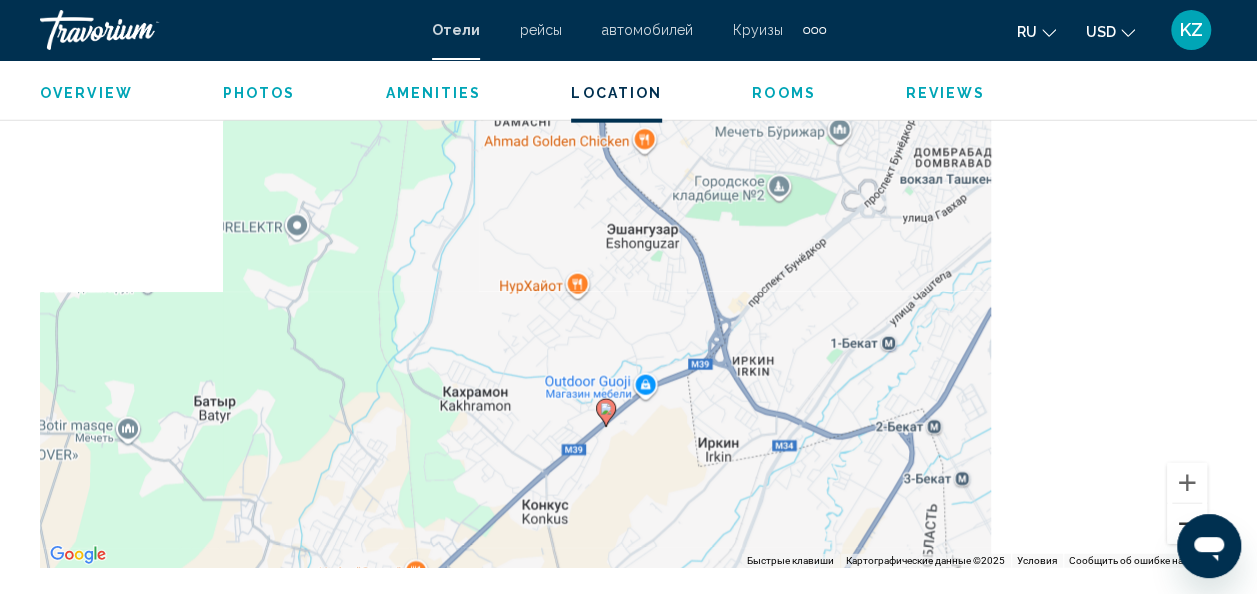 click at bounding box center [1187, 524] 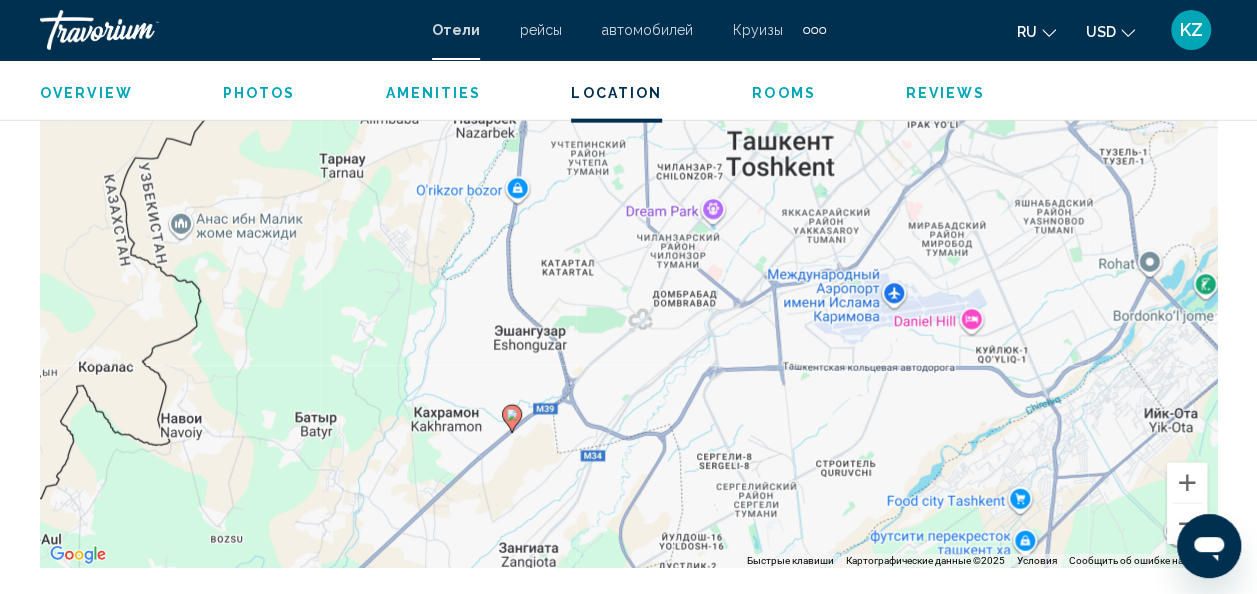 drag, startPoint x: 726, startPoint y: 282, endPoint x: 624, endPoint y: 360, distance: 128.40561 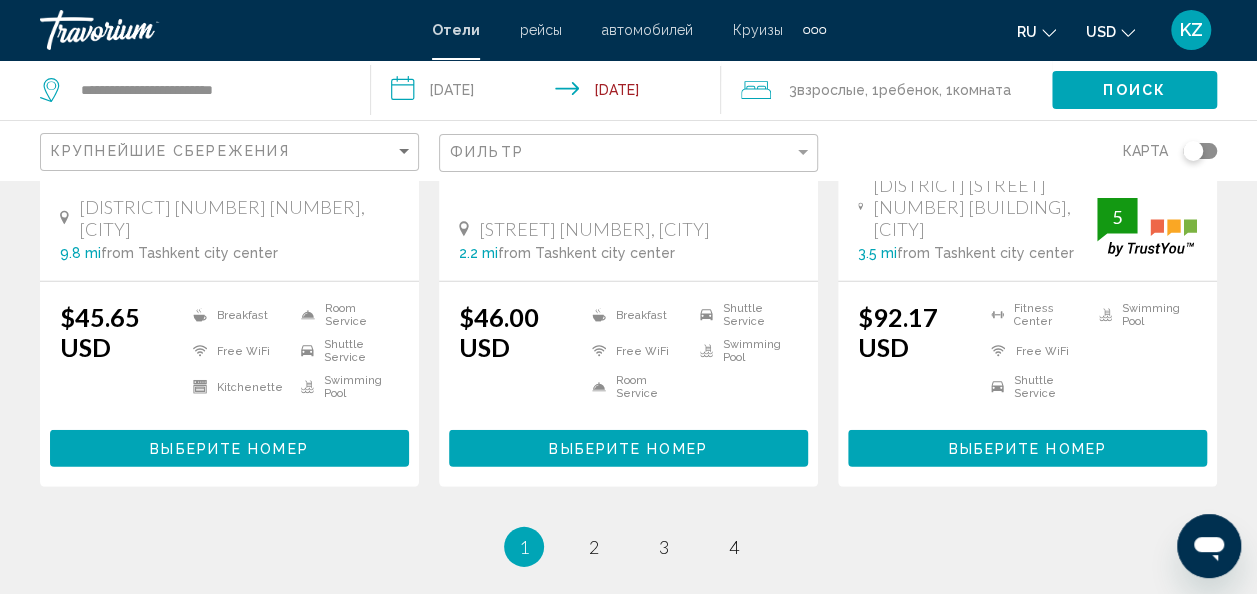 scroll, scrollTop: 2796, scrollLeft: 0, axis: vertical 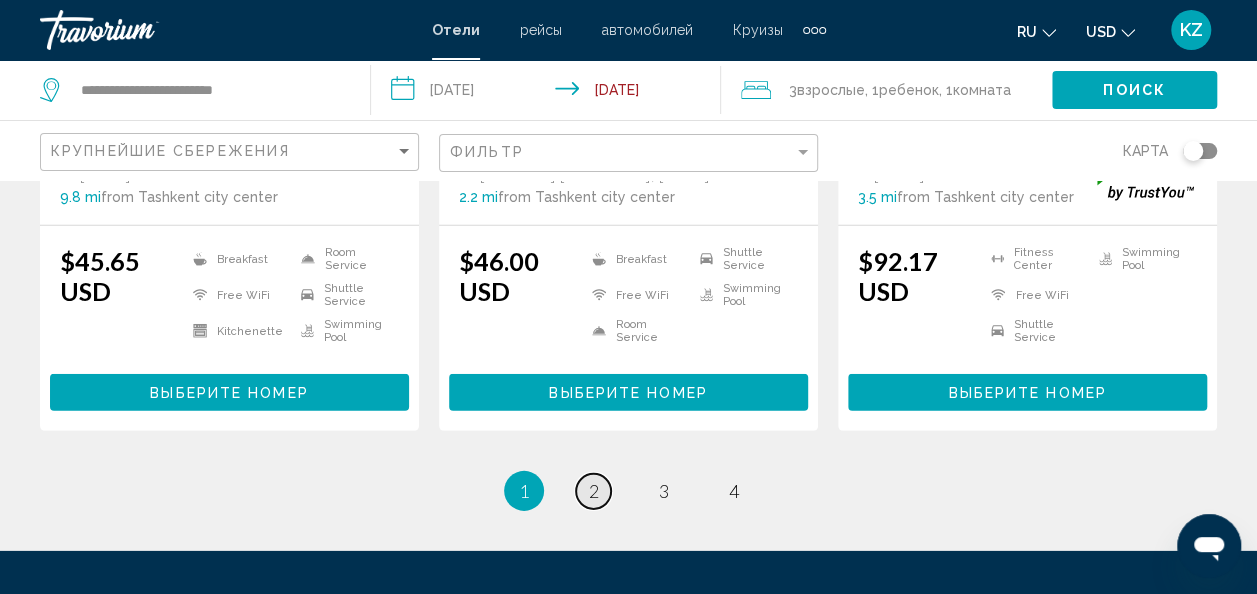 click on "page  2" at bounding box center (593, 491) 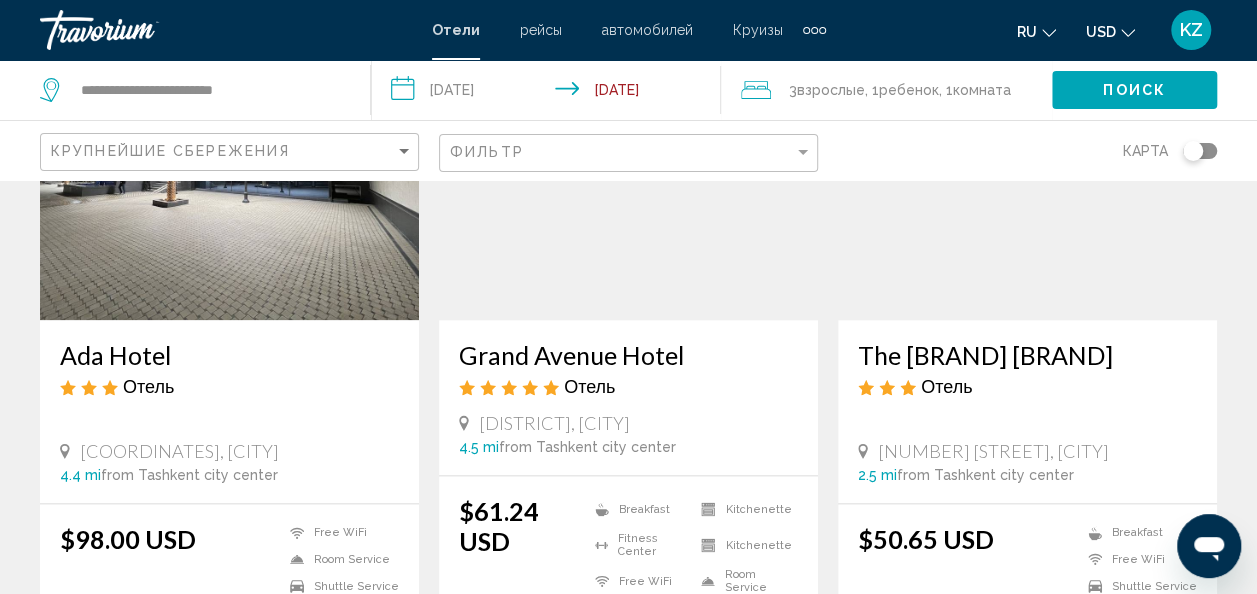 scroll, scrollTop: 998, scrollLeft: 0, axis: vertical 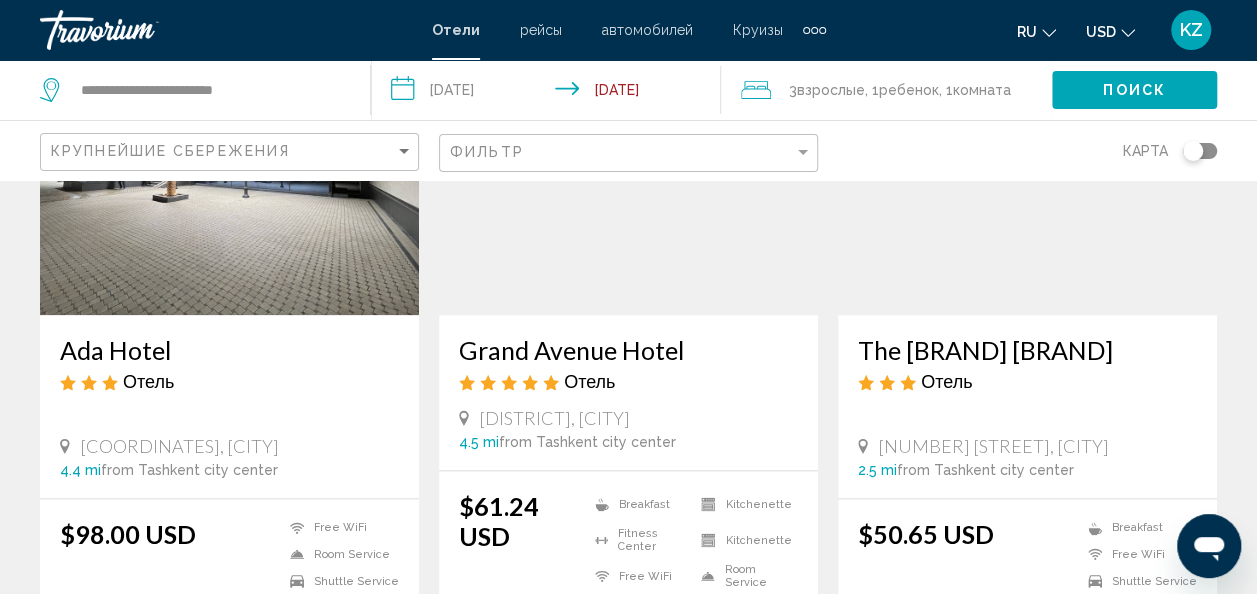 click on "Grand Avenue Hotel" at bounding box center (628, 350) 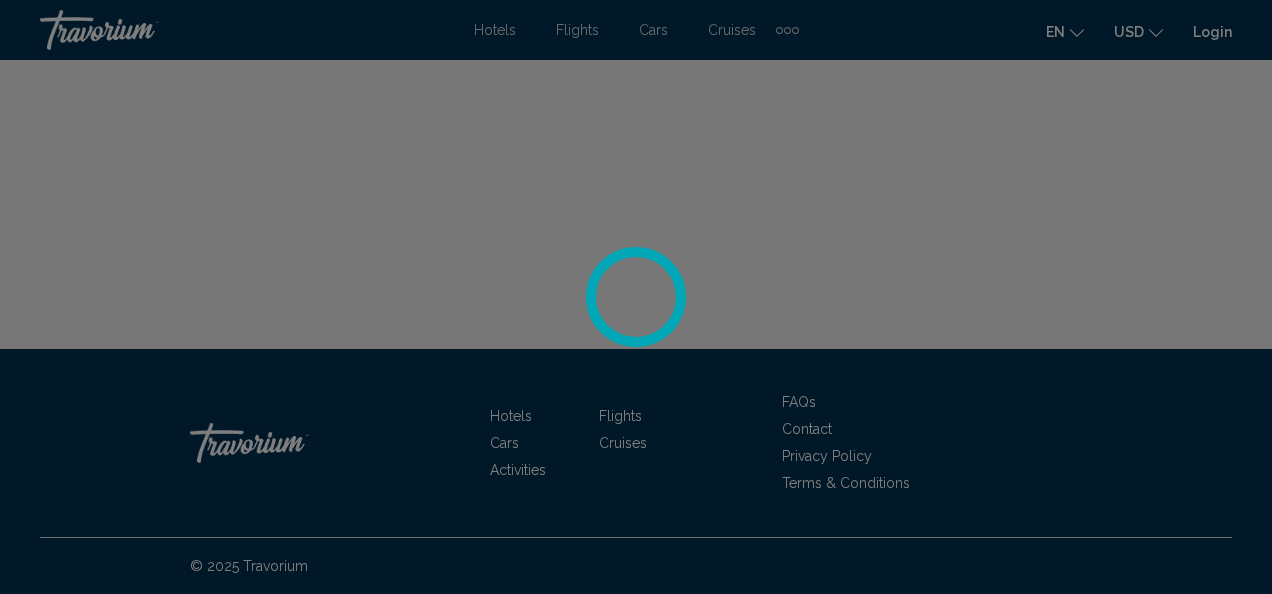 scroll, scrollTop: 0, scrollLeft: 0, axis: both 